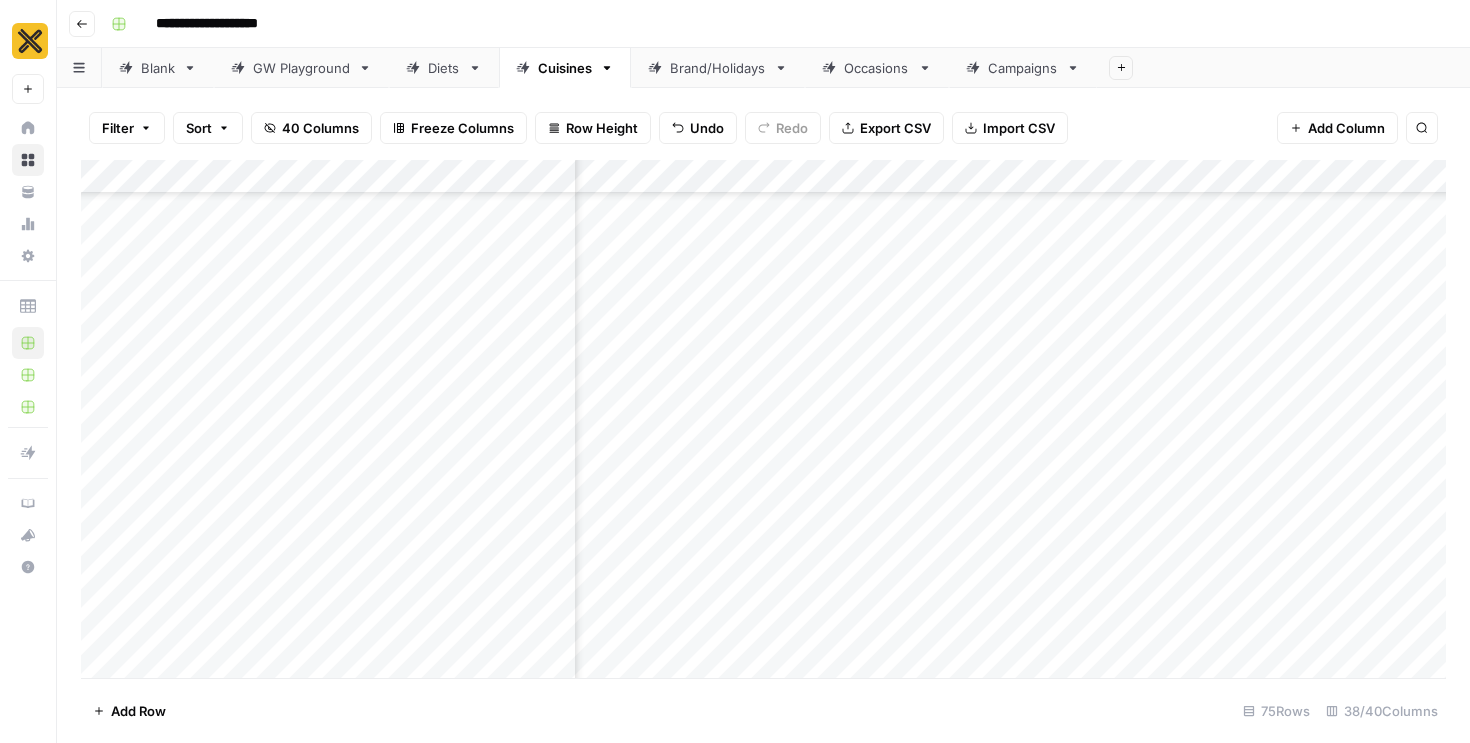 scroll, scrollTop: 0, scrollLeft: 0, axis: both 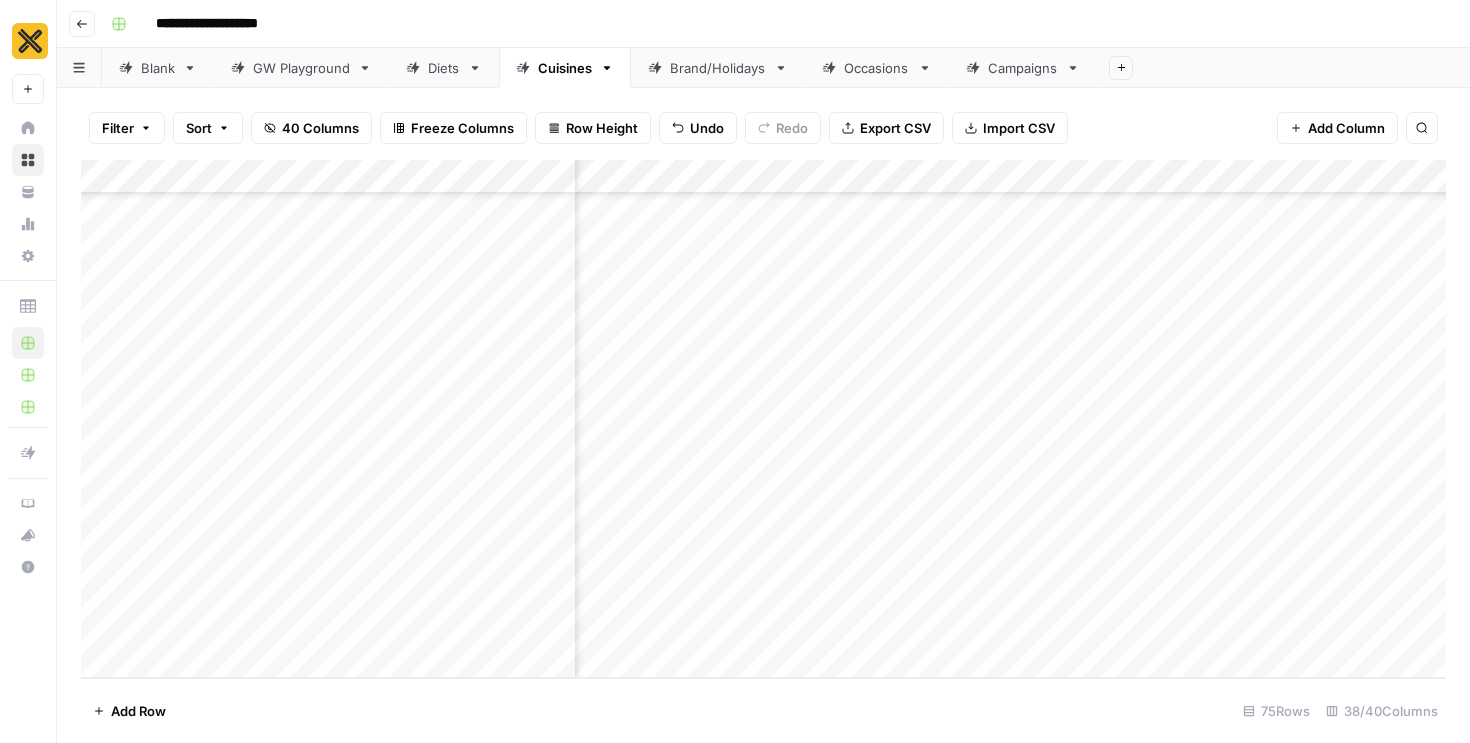 click on "Add Column" at bounding box center (763, 419) 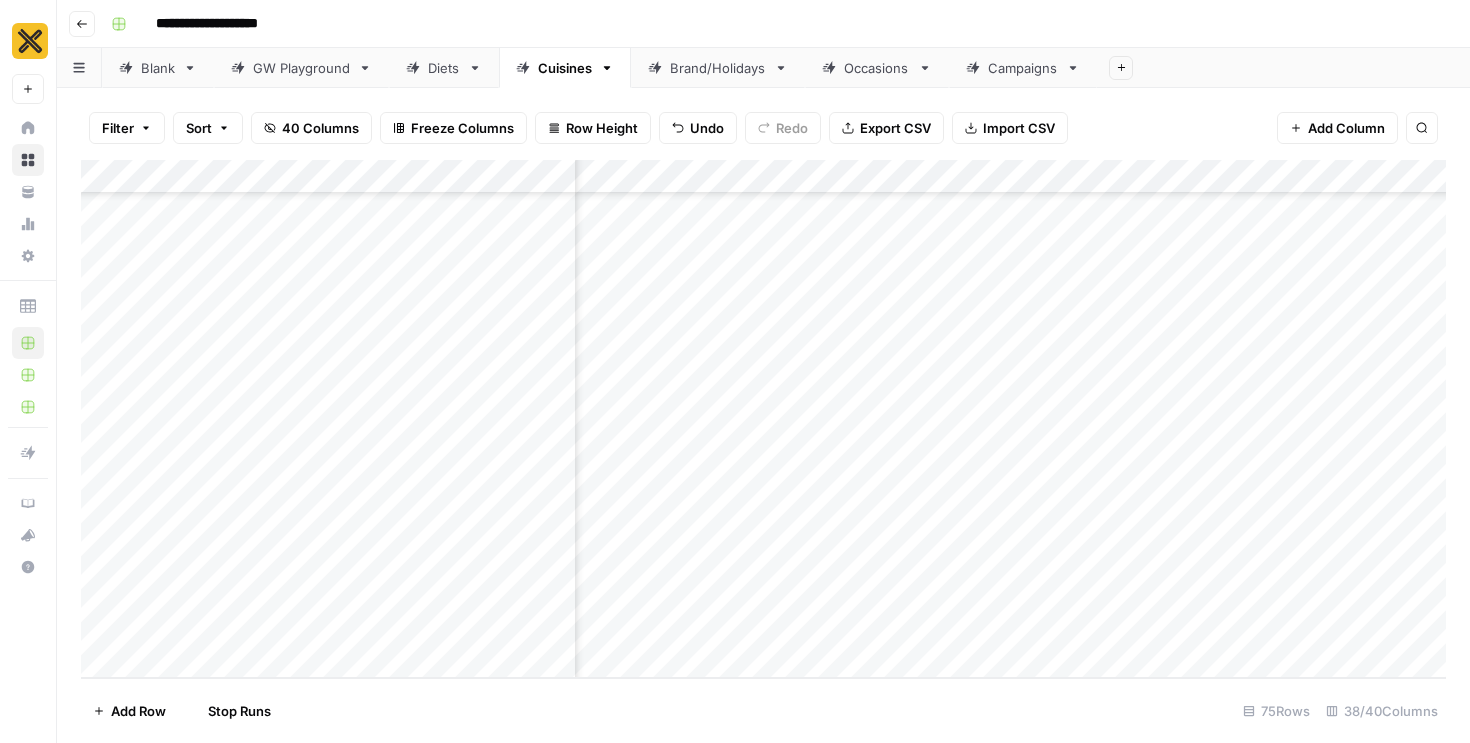 click on "Add Column" at bounding box center (763, 419) 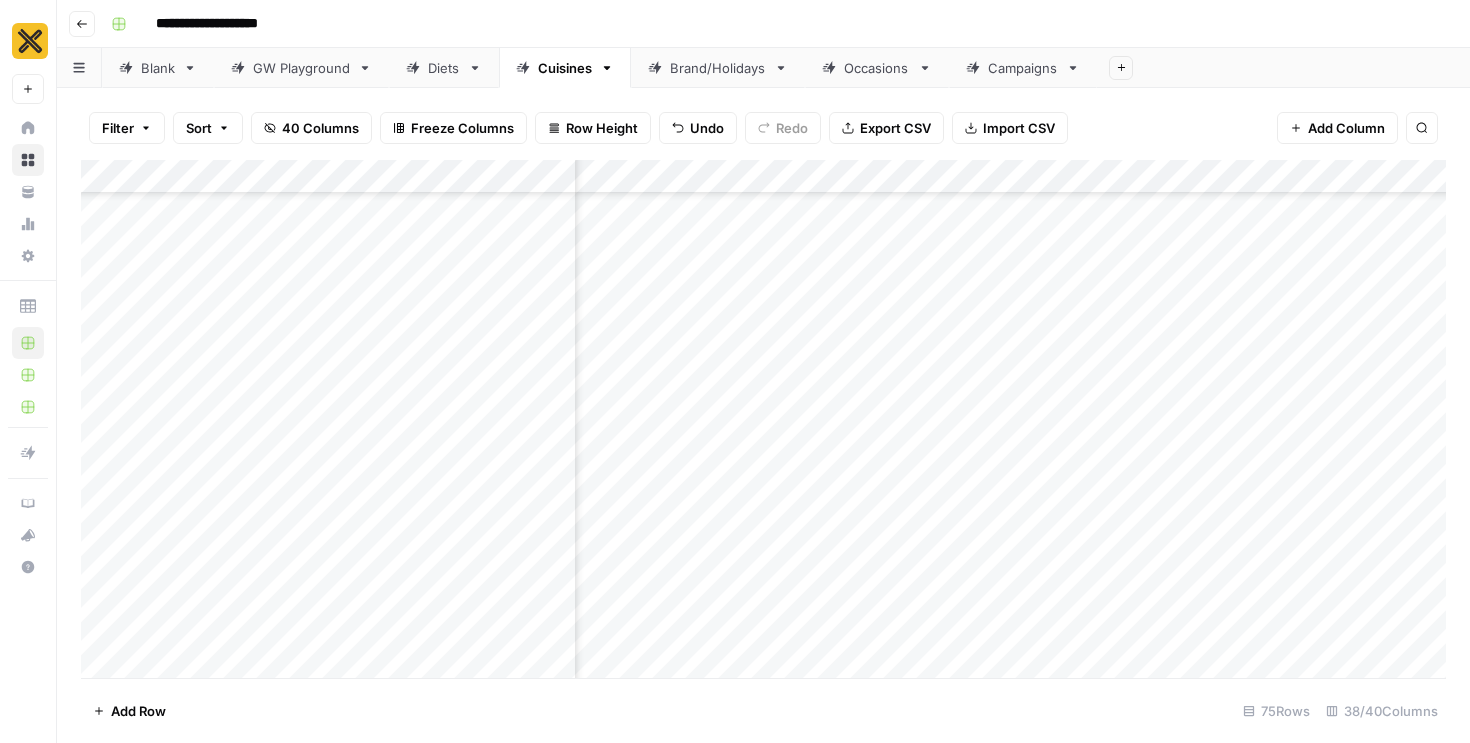 scroll, scrollTop: 3418, scrollLeft: 5135, axis: both 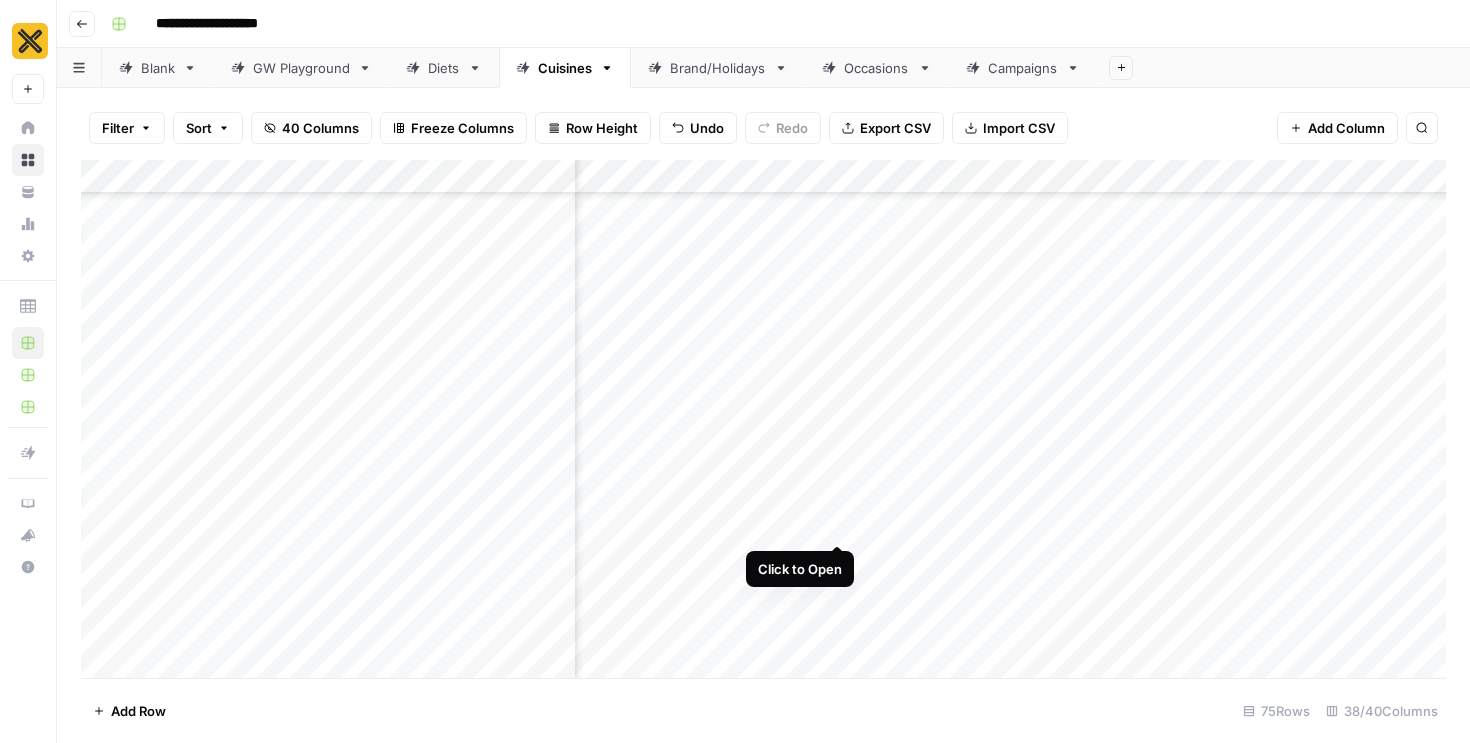click on "Add Column" at bounding box center (763, 419) 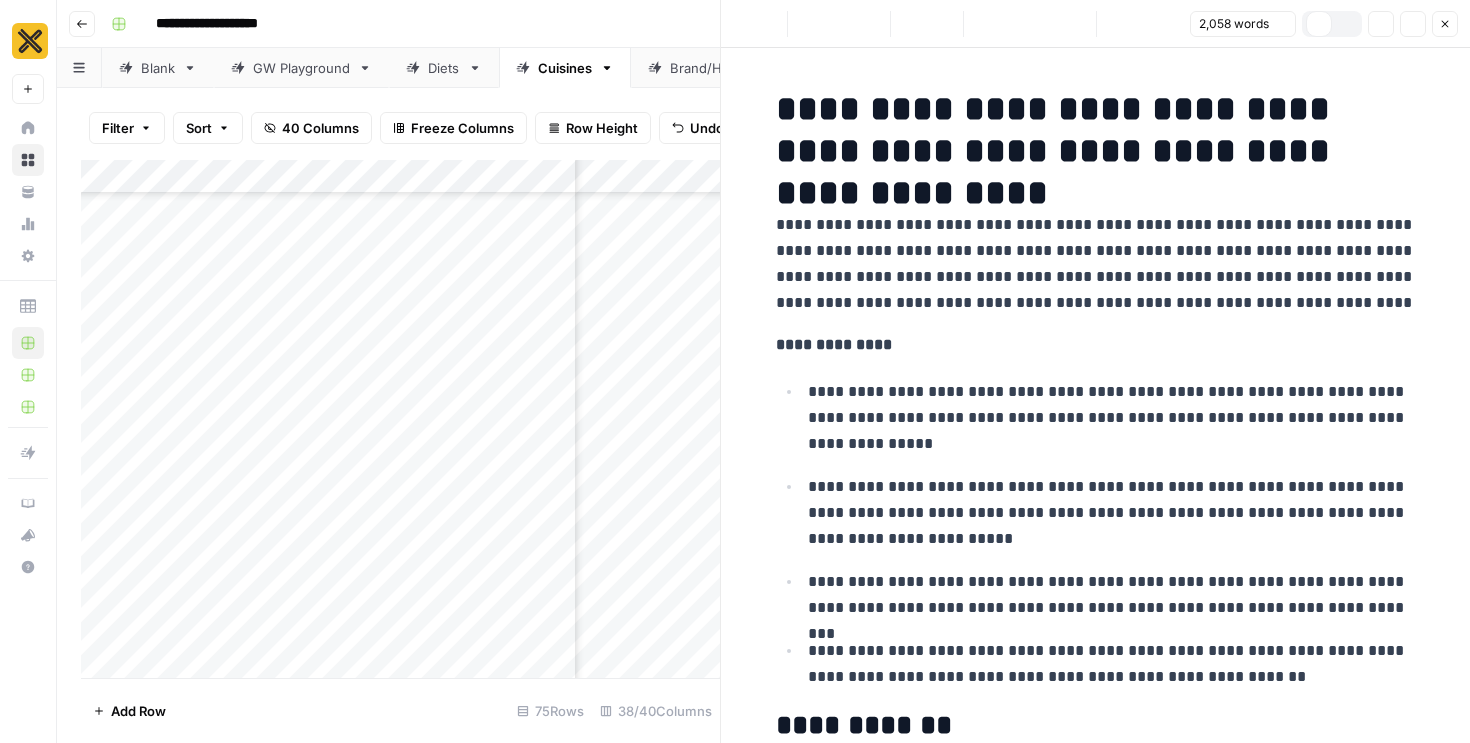 click on "**********" at bounding box center (1112, 418) 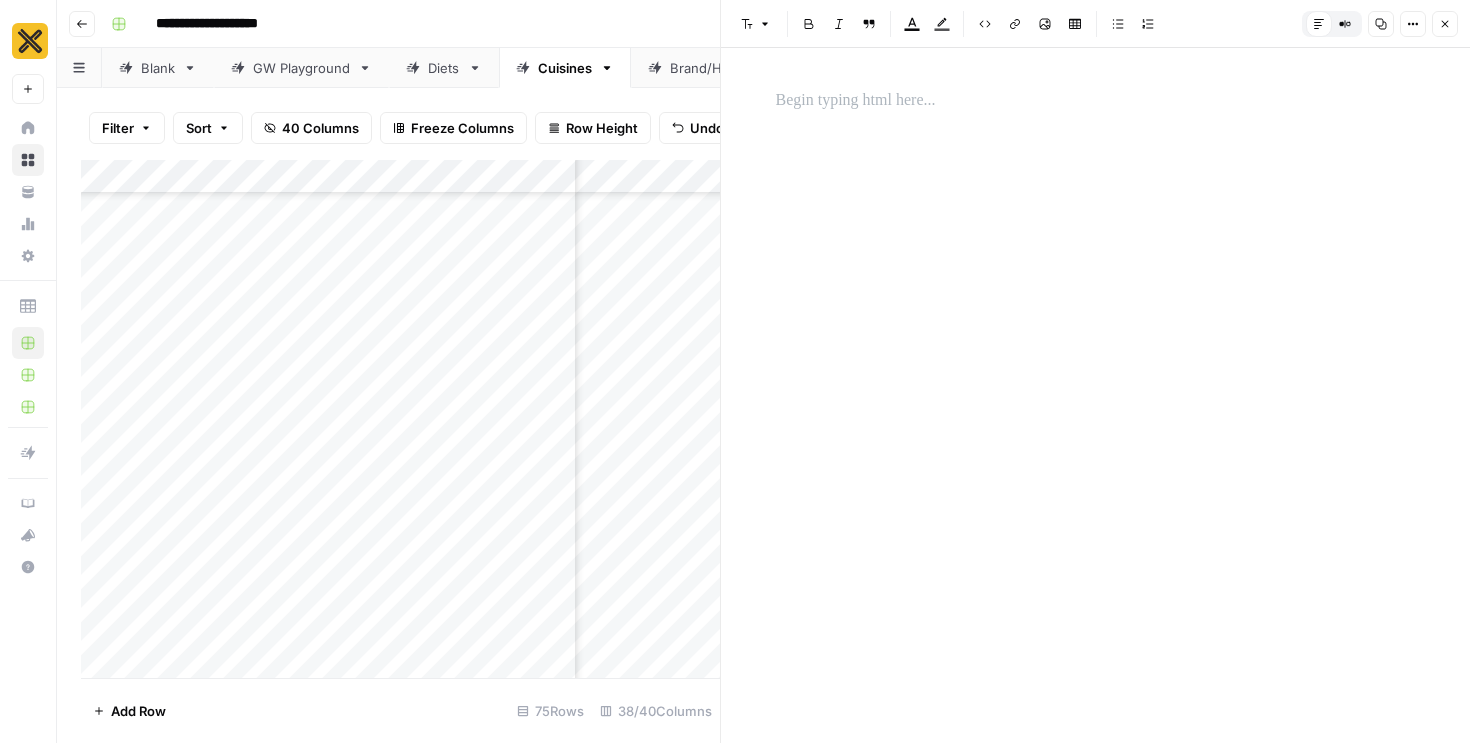 scroll, scrollTop: 7502, scrollLeft: 0, axis: vertical 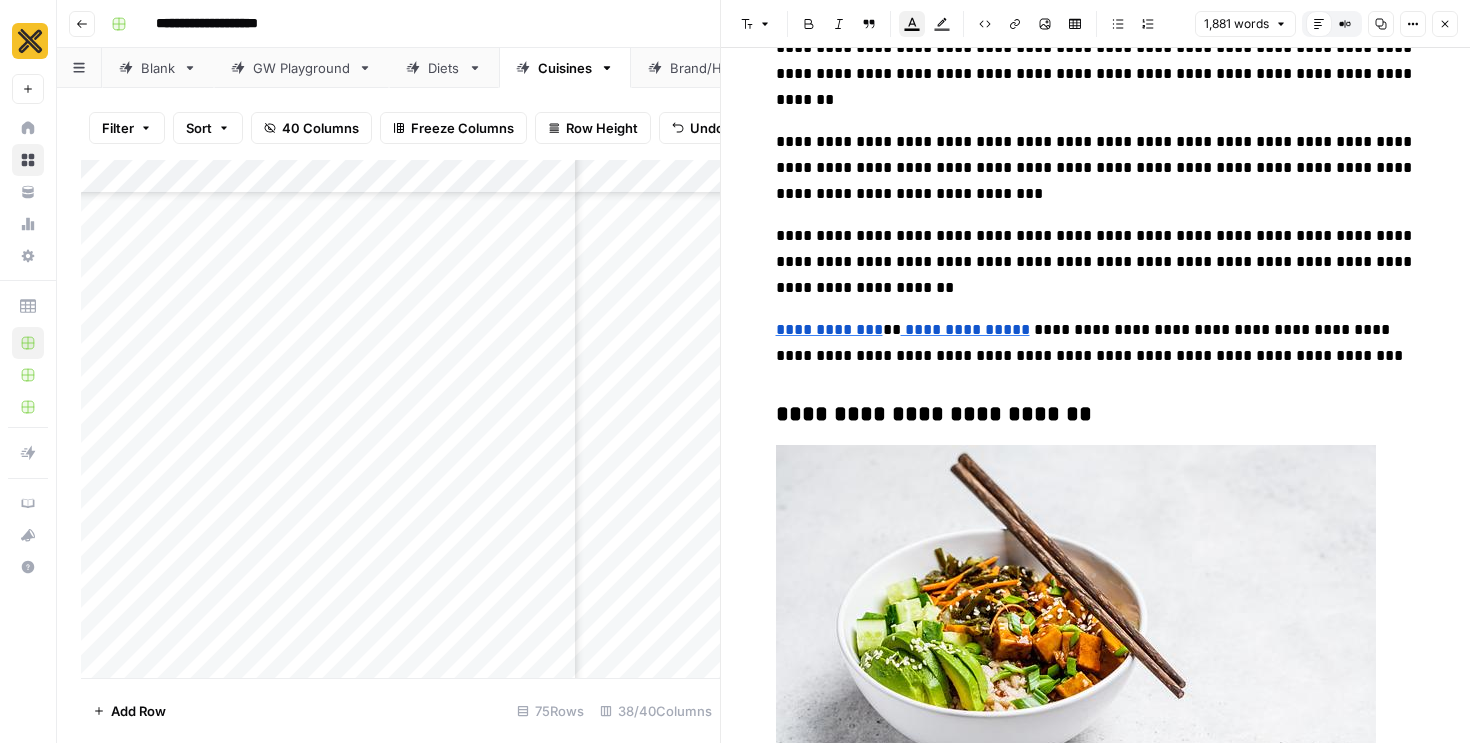 click on "Close" at bounding box center (1445, 24) 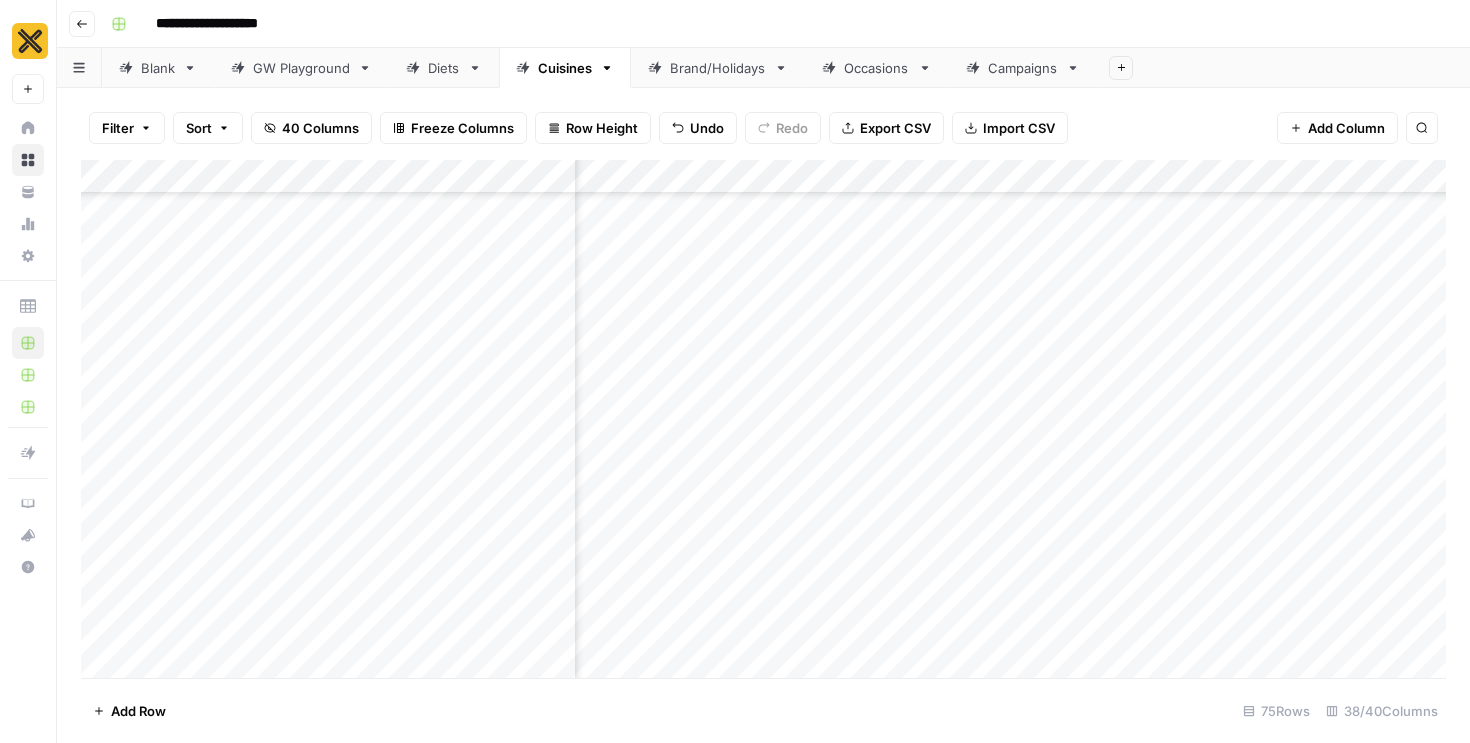 scroll, scrollTop: 3447, scrollLeft: 4507, axis: both 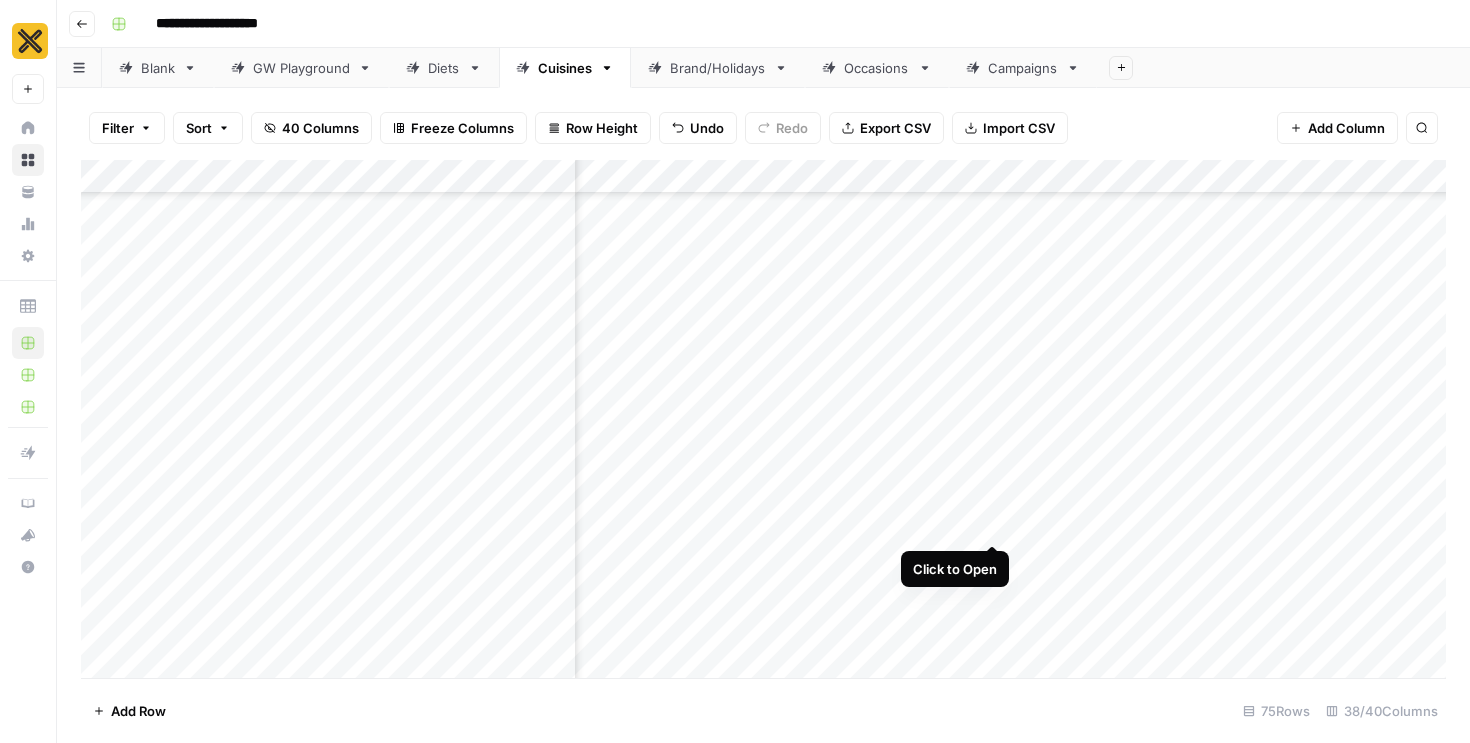 click on "Add Column" at bounding box center [763, 419] 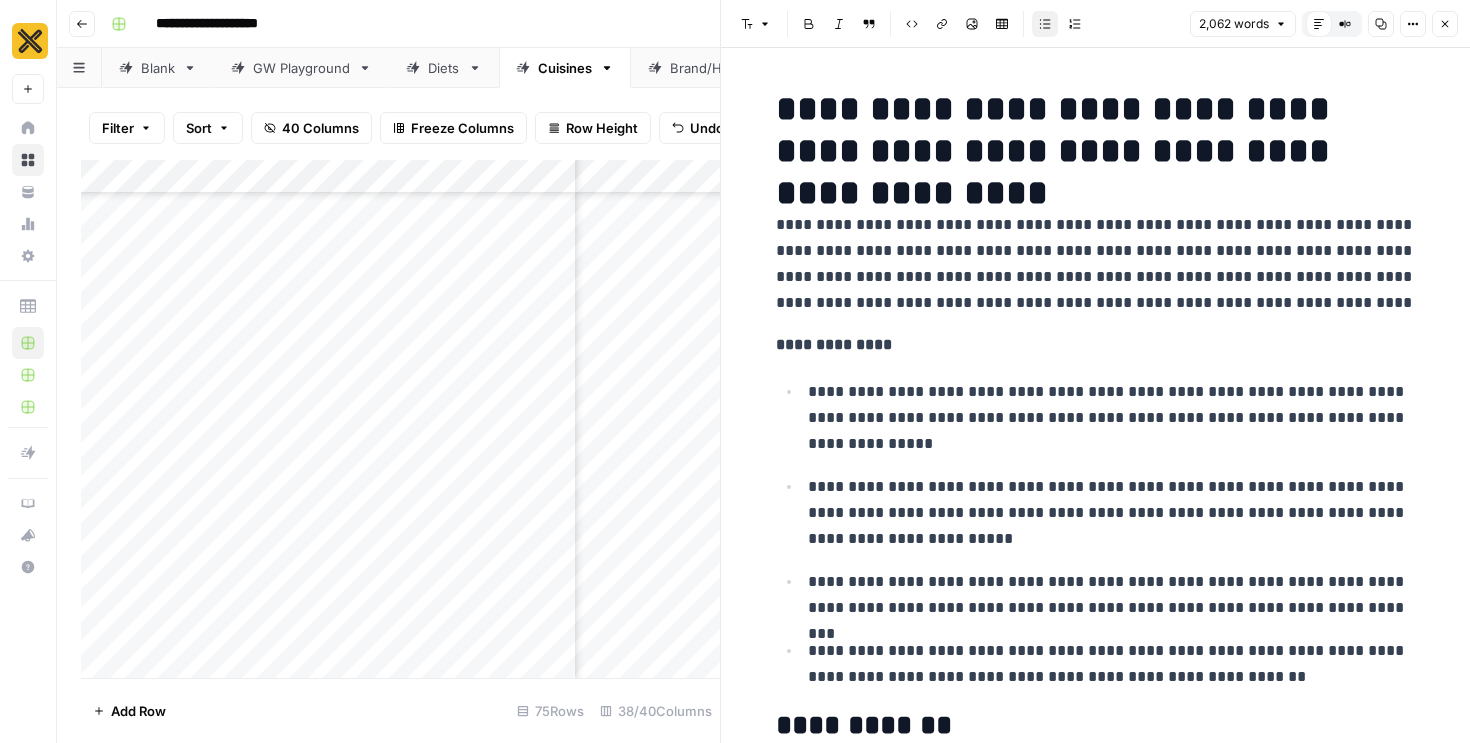 click on "**********" at bounding box center (1096, 534) 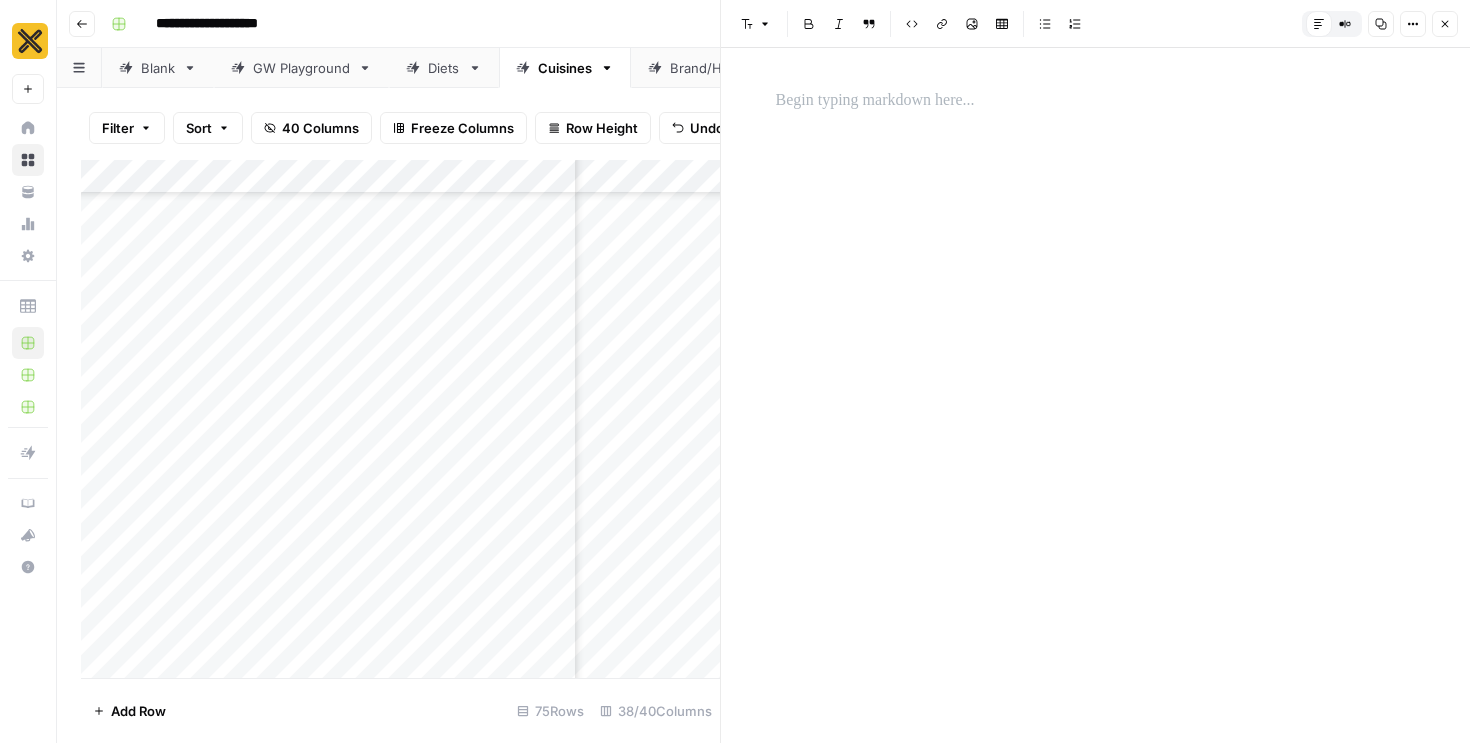 scroll, scrollTop: 10741, scrollLeft: 0, axis: vertical 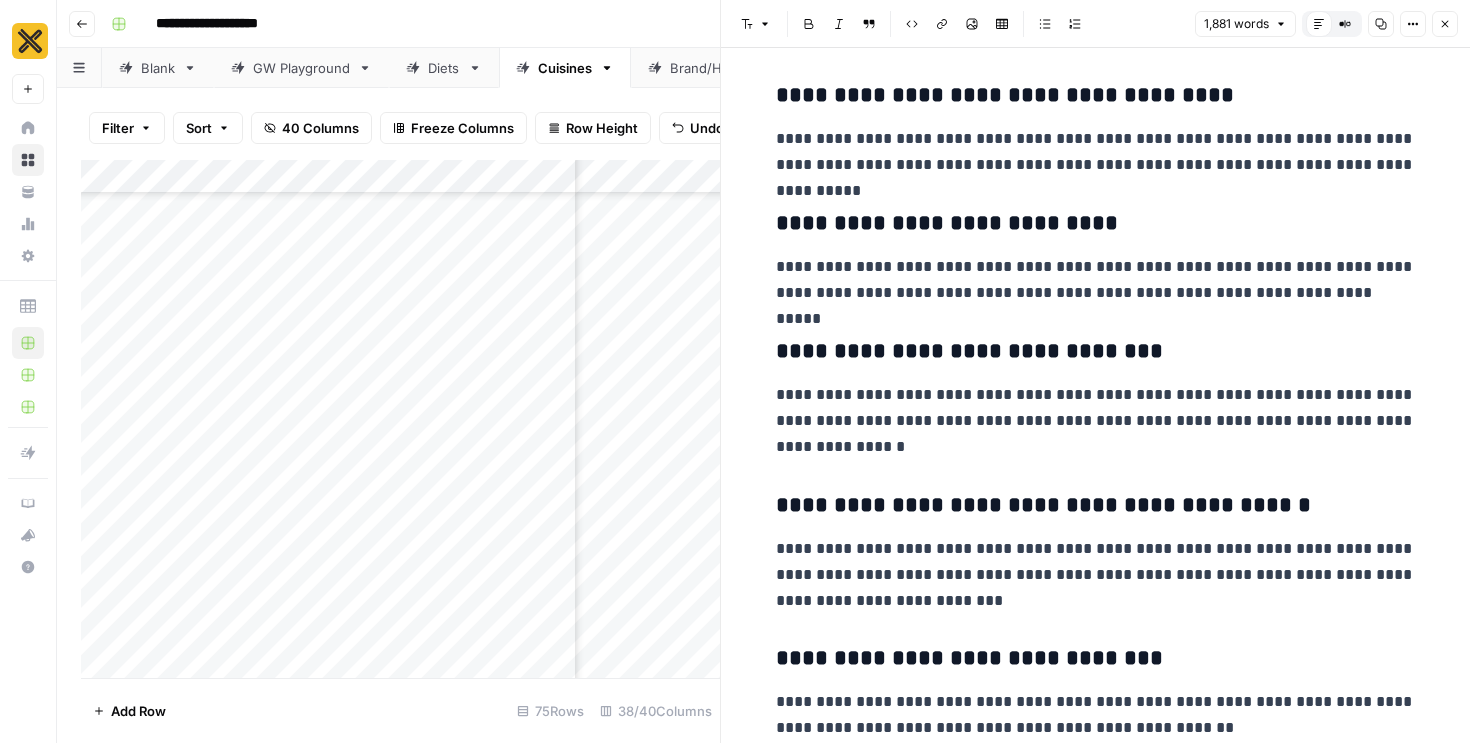click 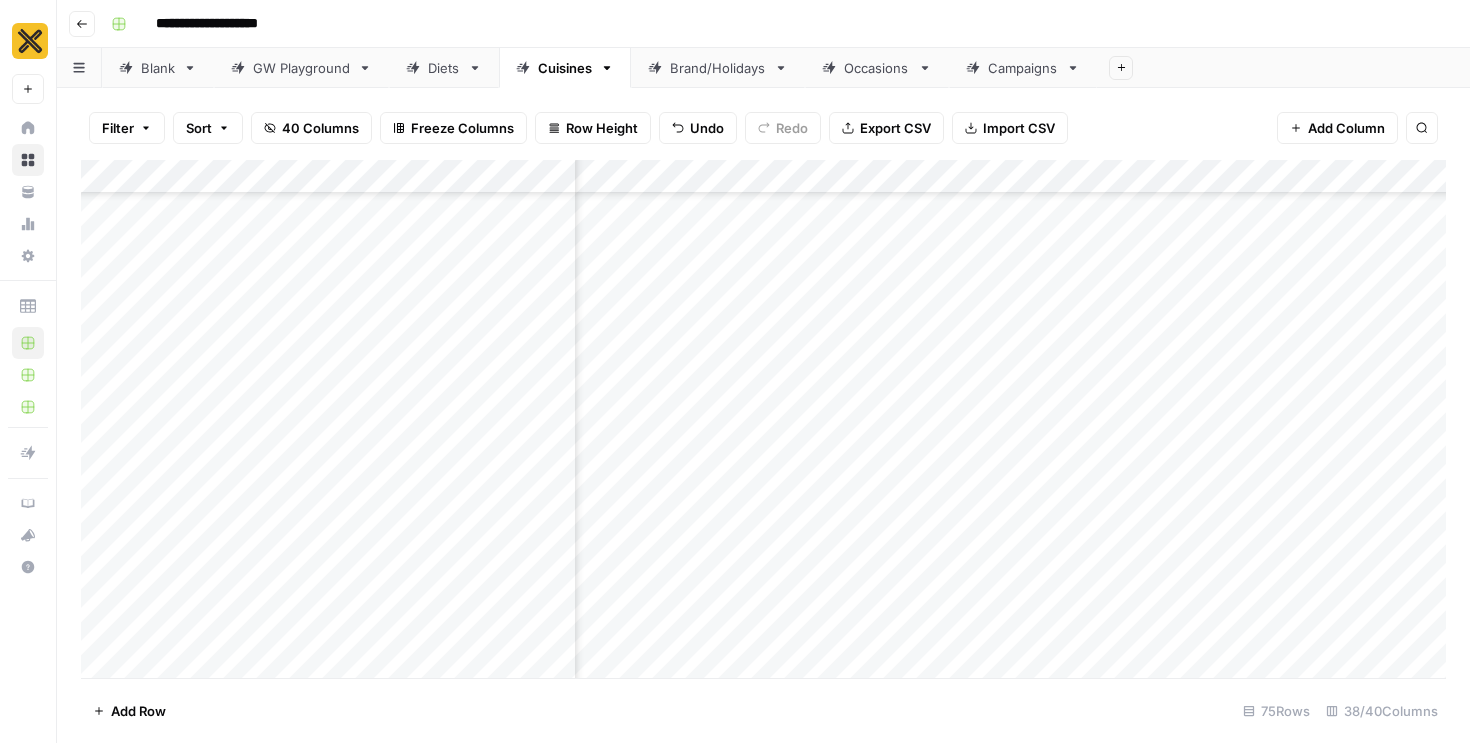 scroll, scrollTop: 3447, scrollLeft: 5178, axis: both 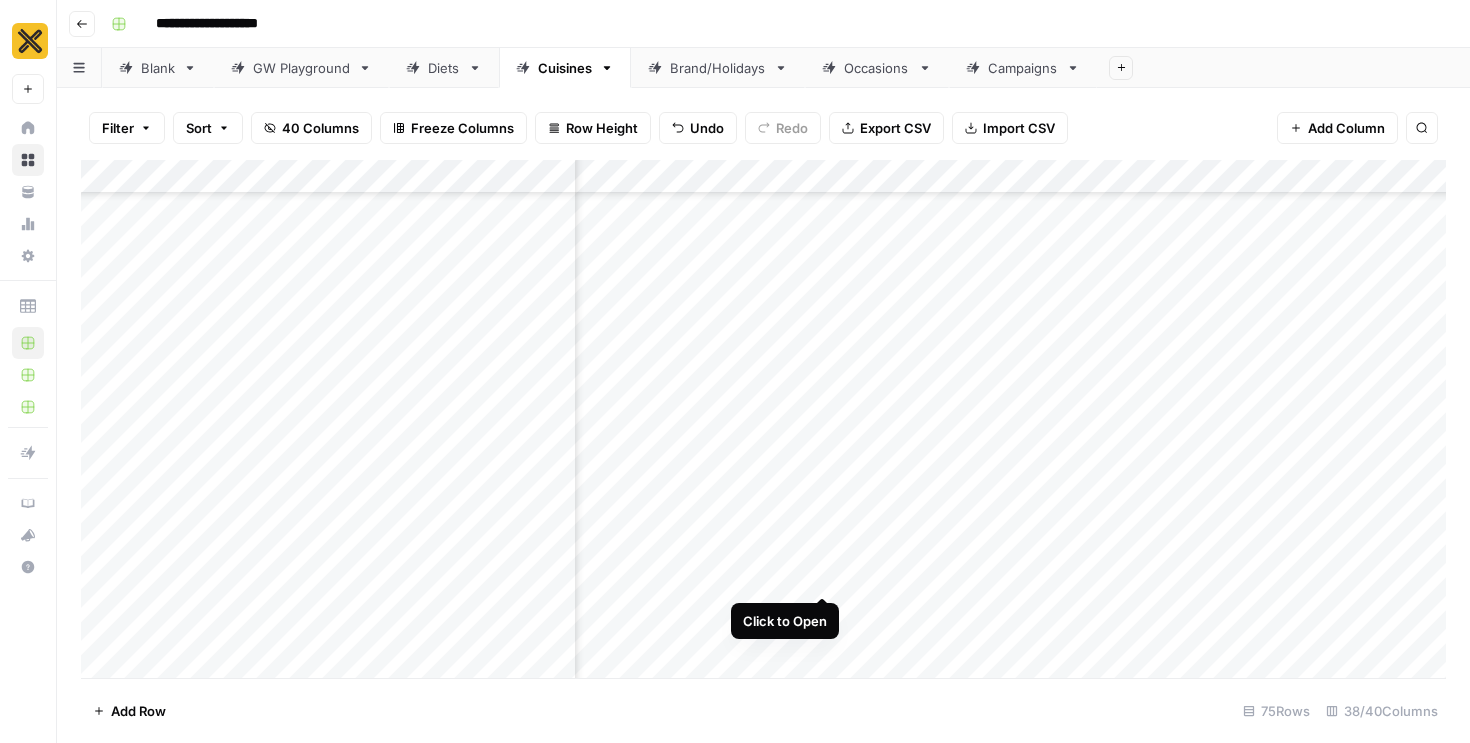click on "Add Column" at bounding box center (763, 419) 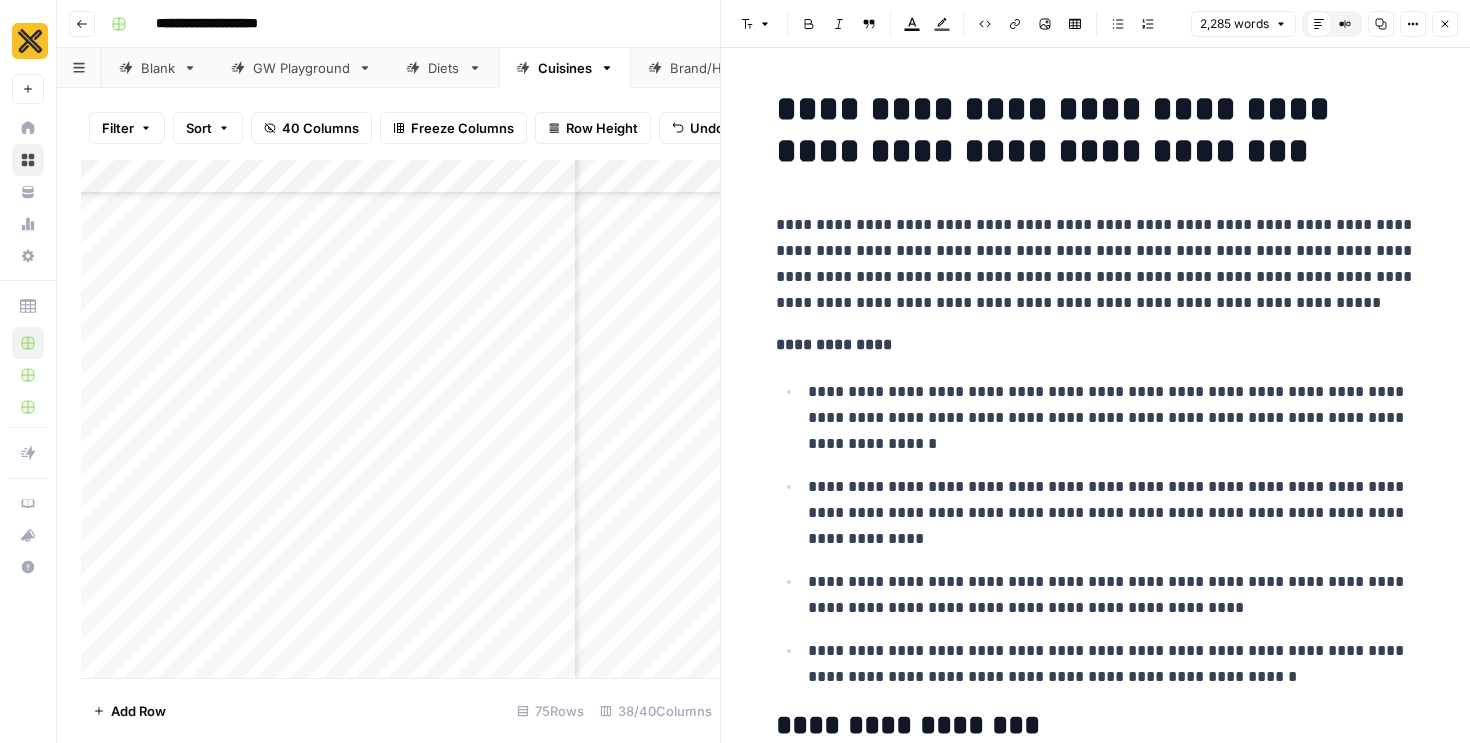 click 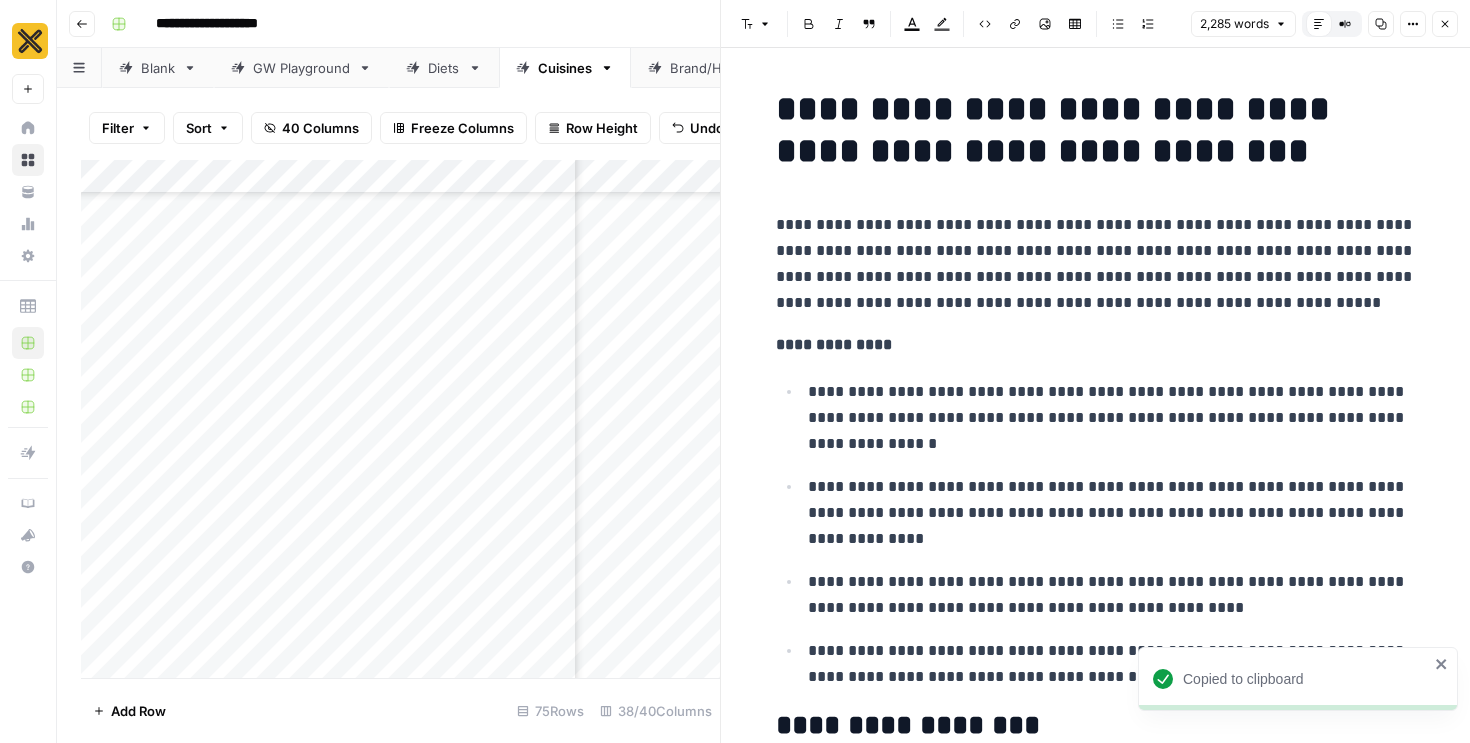 click on "Close" at bounding box center (1445, 24) 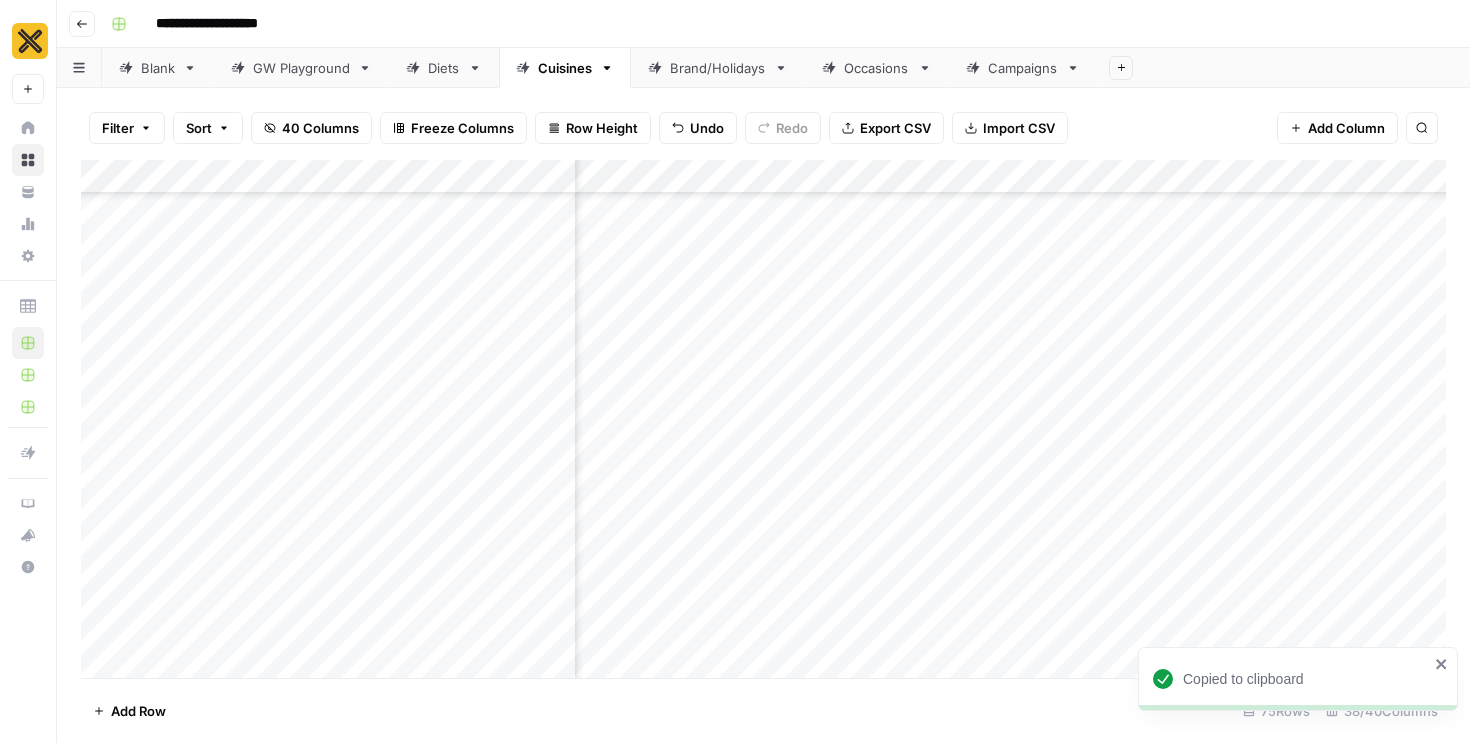click on "Add Column" at bounding box center (763, 419) 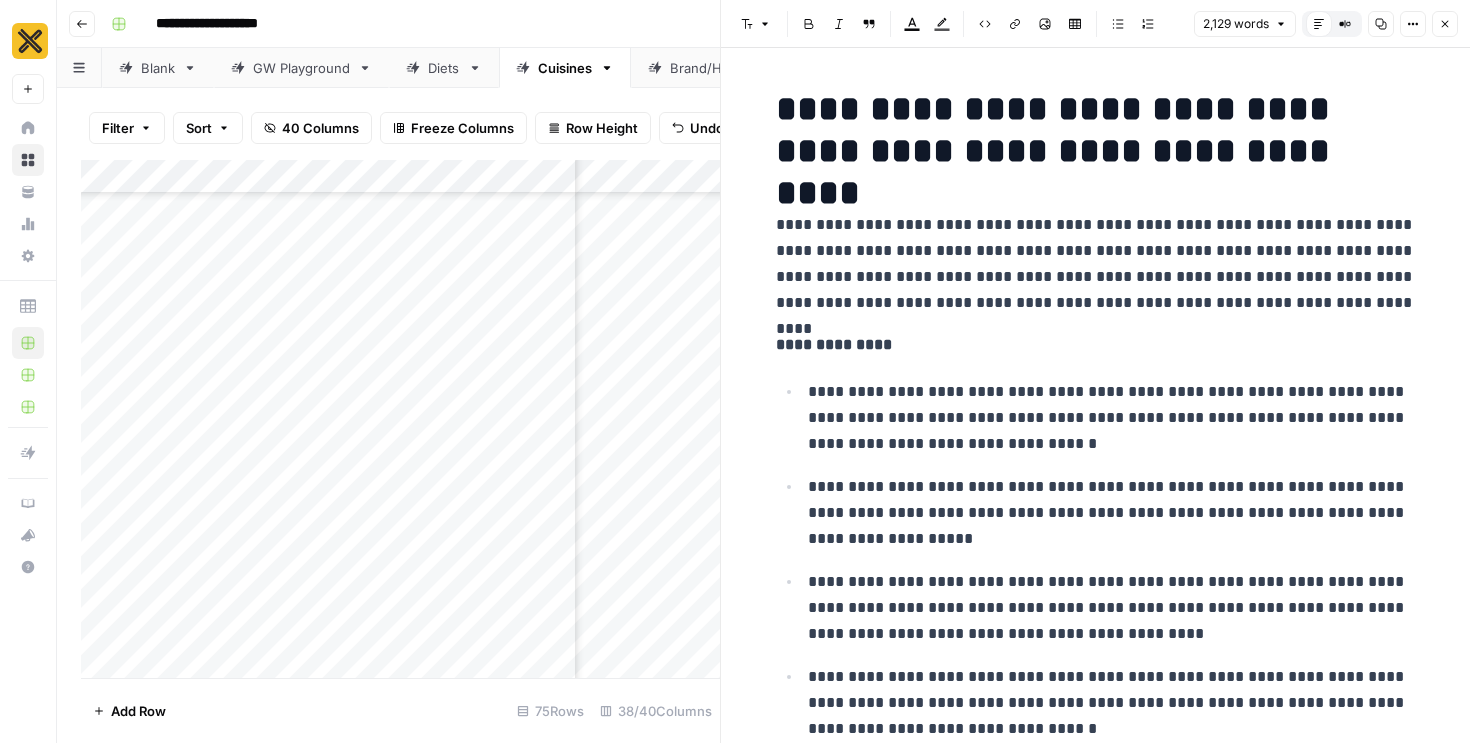 click 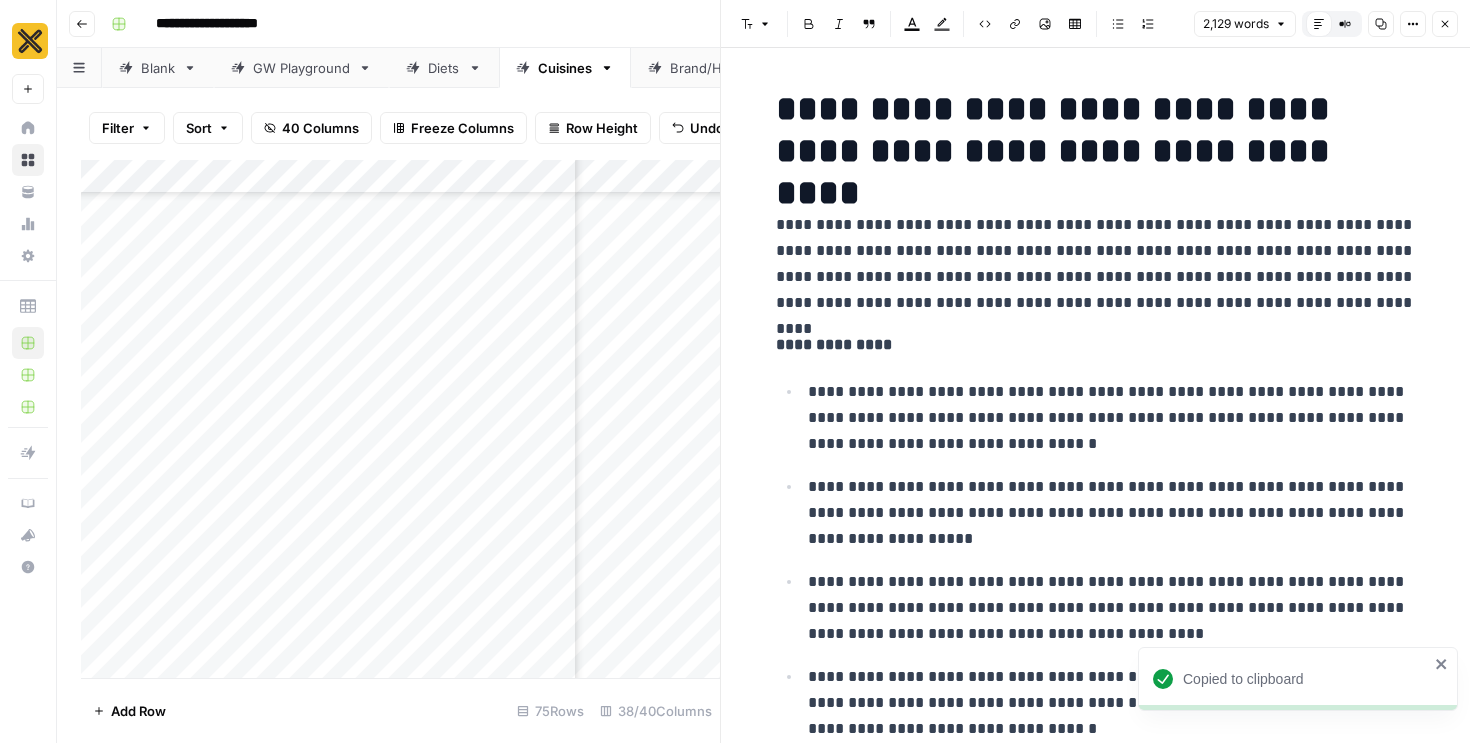 click on "Close" at bounding box center (1445, 24) 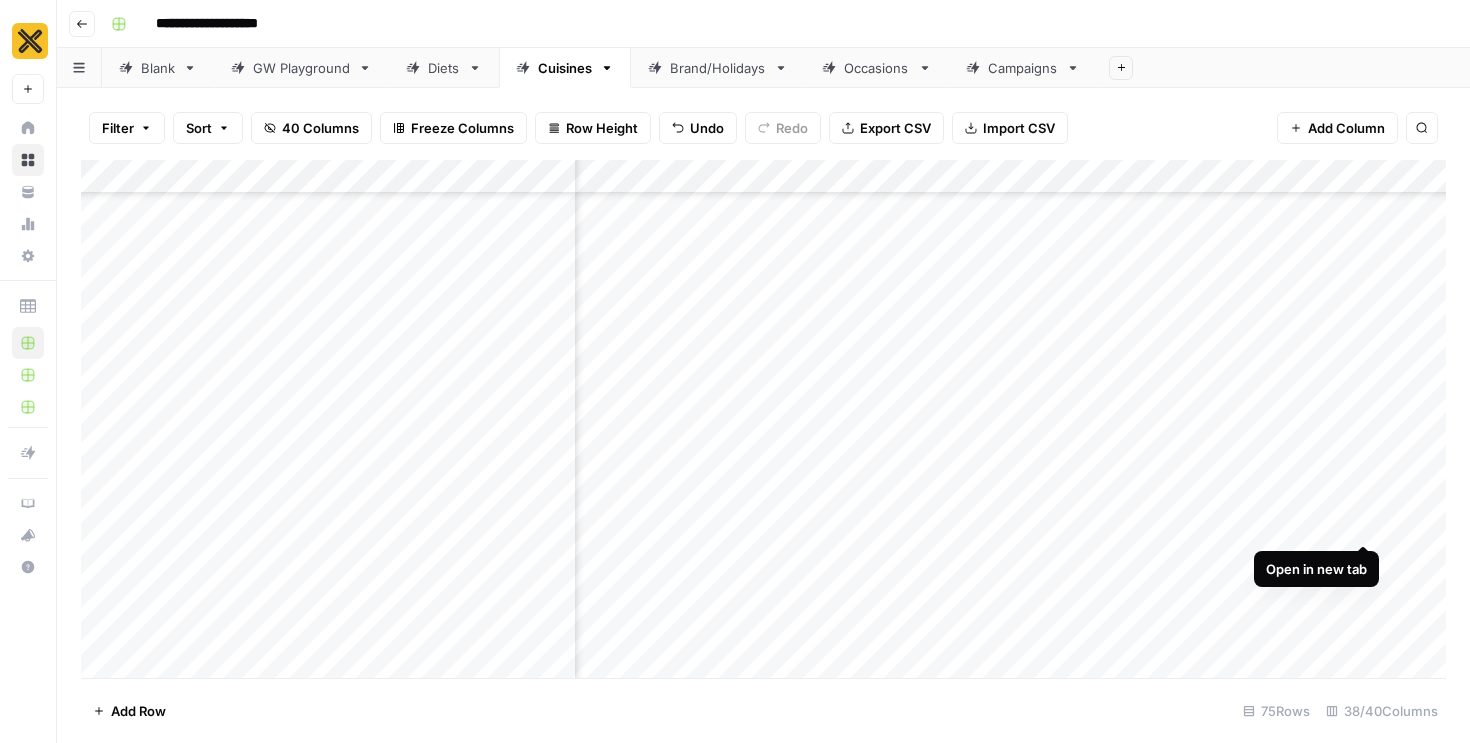 click on "Add Column" at bounding box center (763, 419) 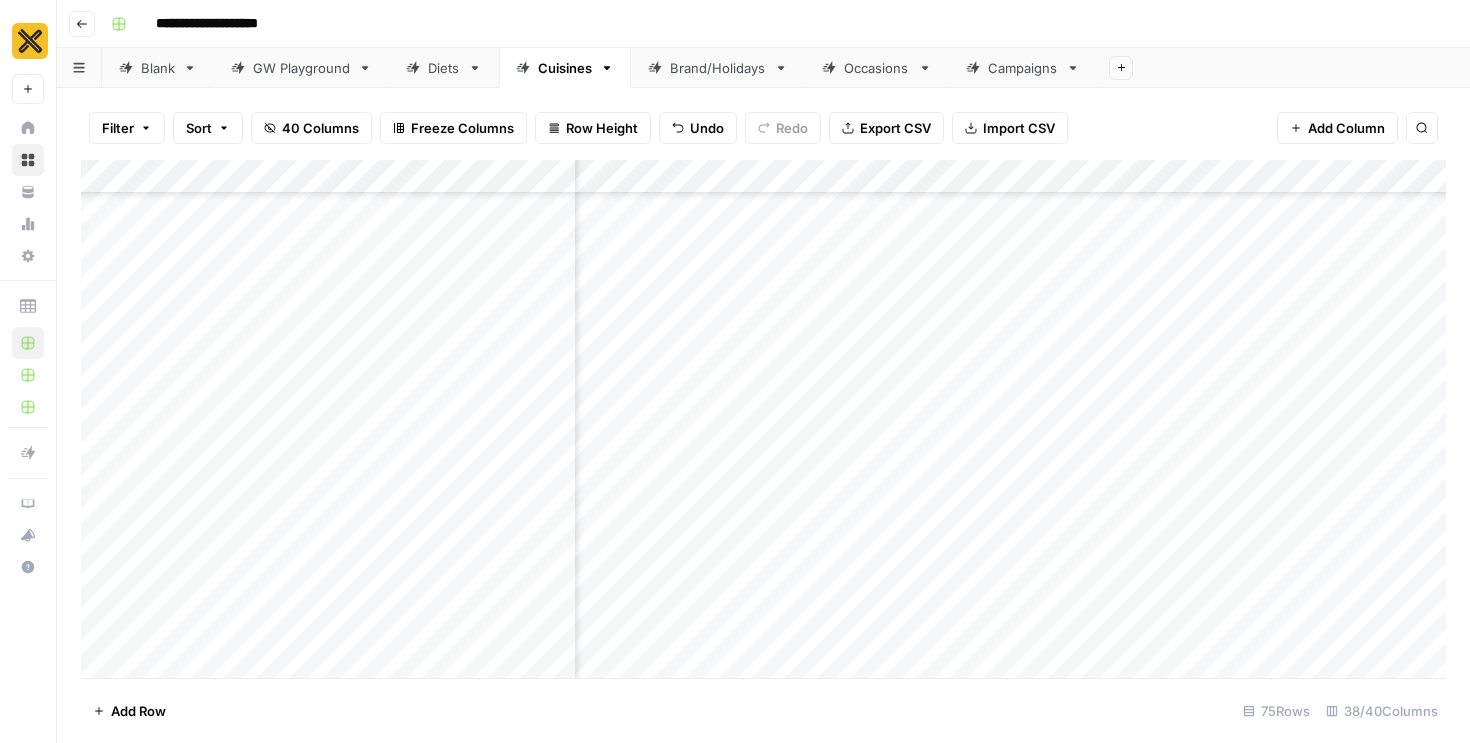 scroll, scrollTop: 3391, scrollLeft: 5178, axis: both 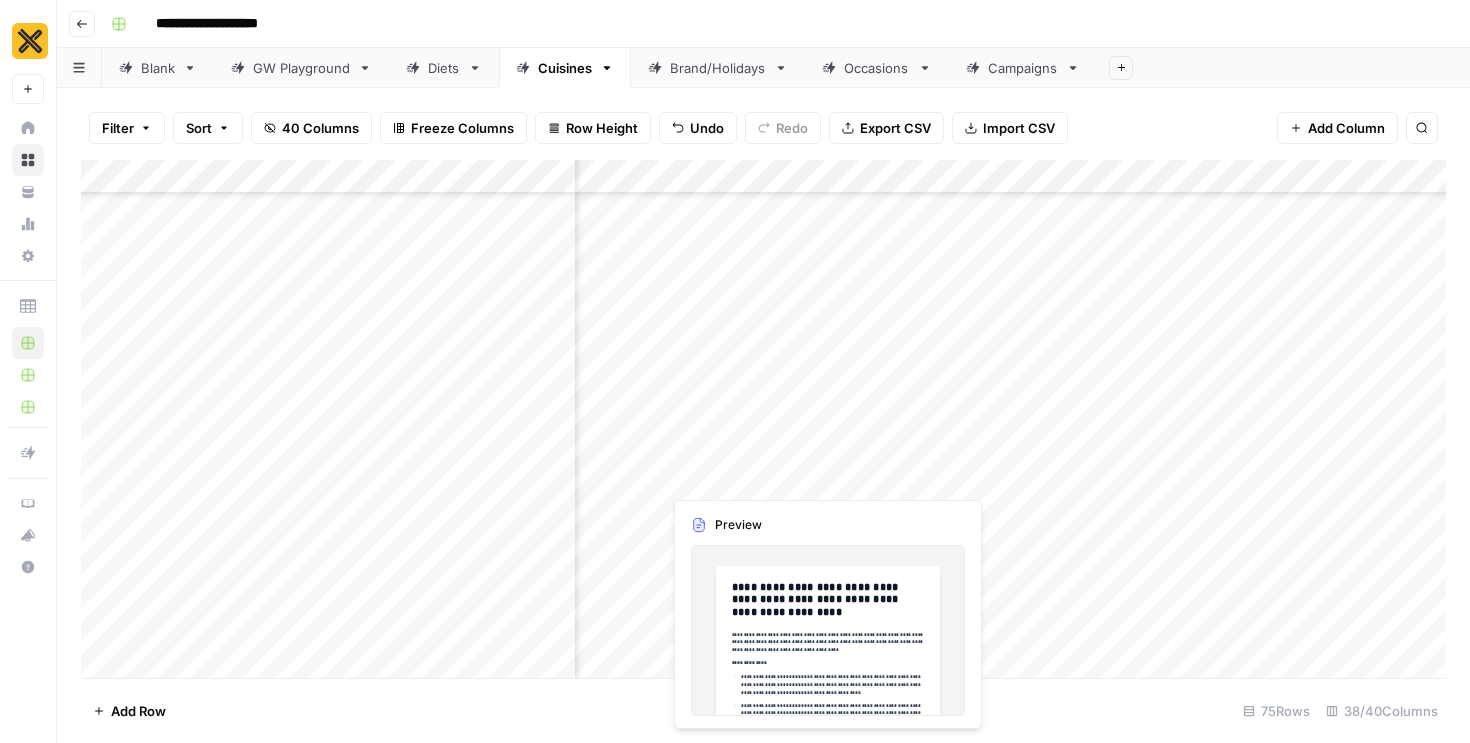 click on "Add Column" at bounding box center [763, 419] 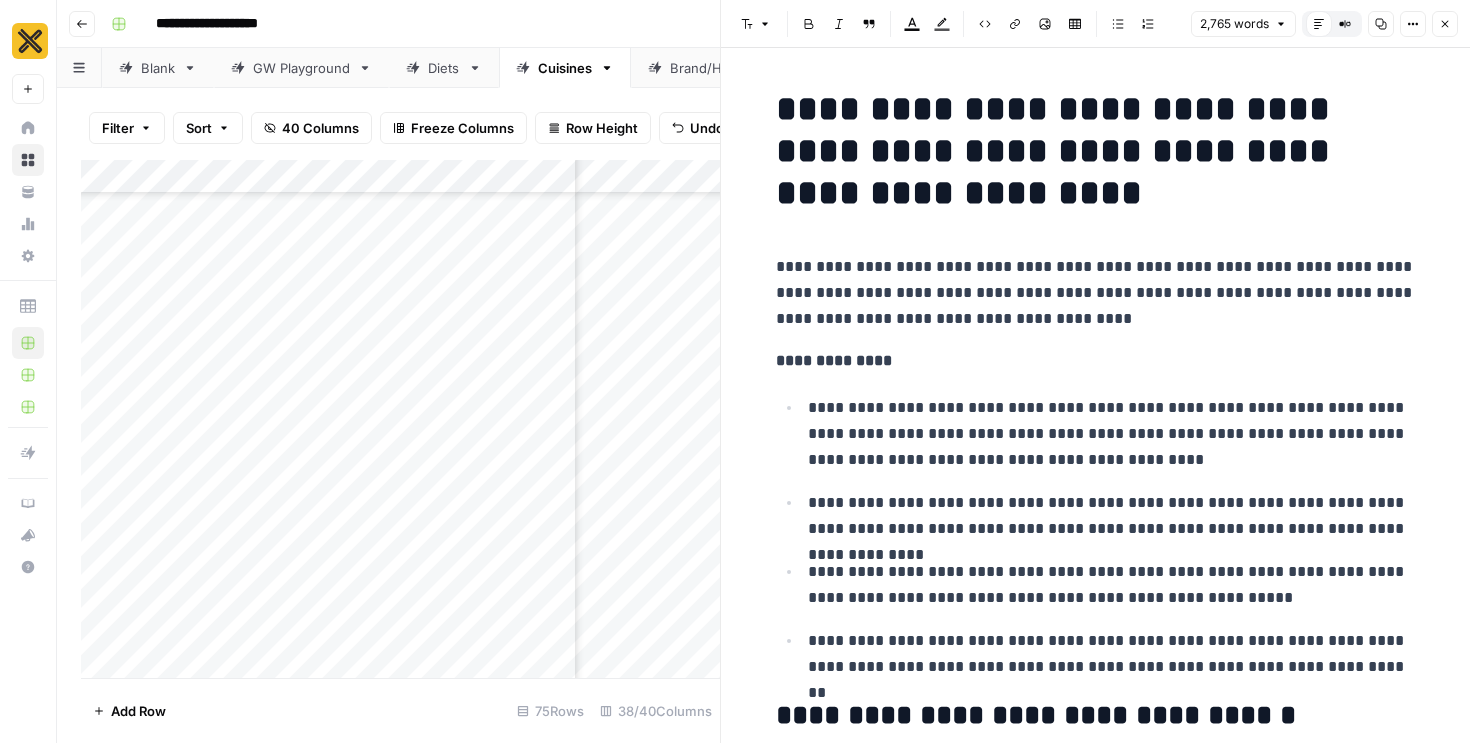 click on "**********" at bounding box center (1096, 151) 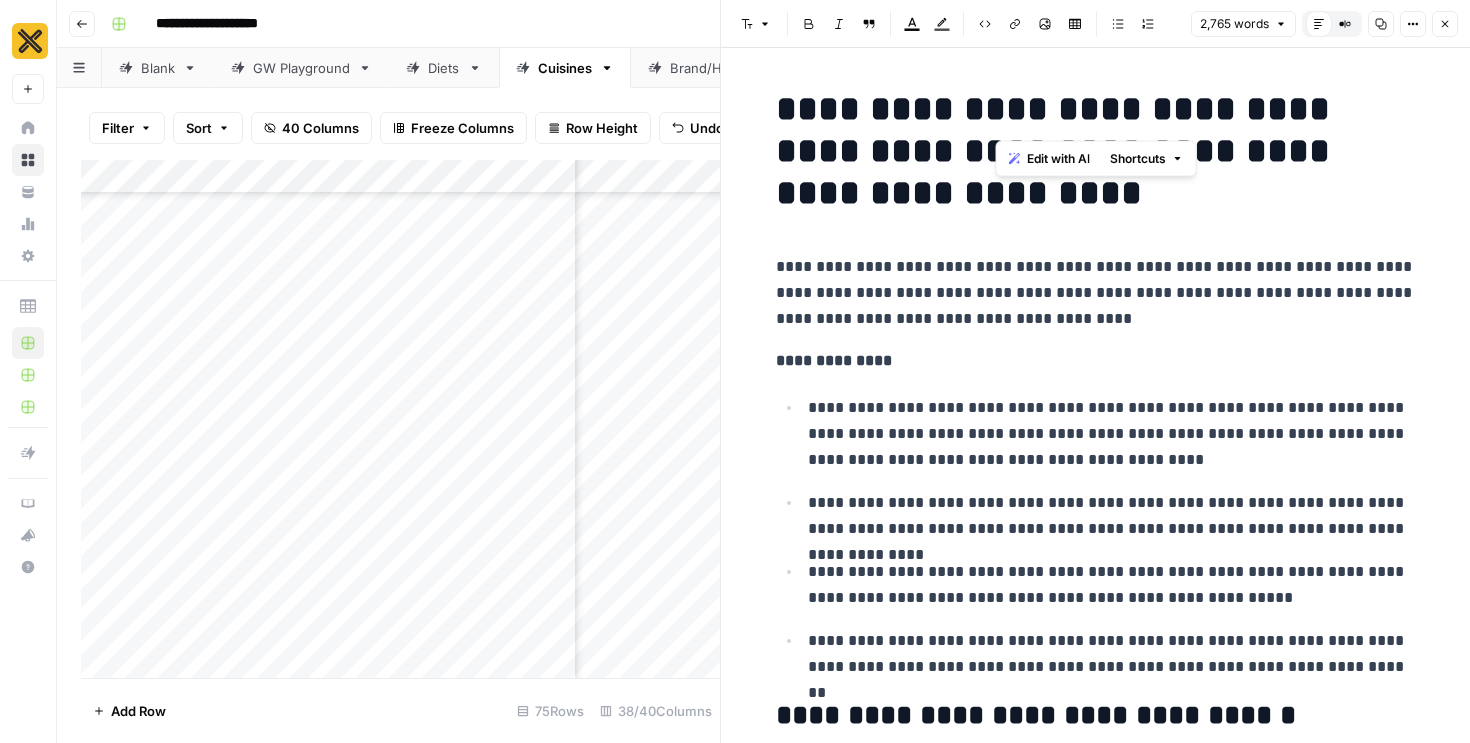 click on "**********" at bounding box center (1096, 151) 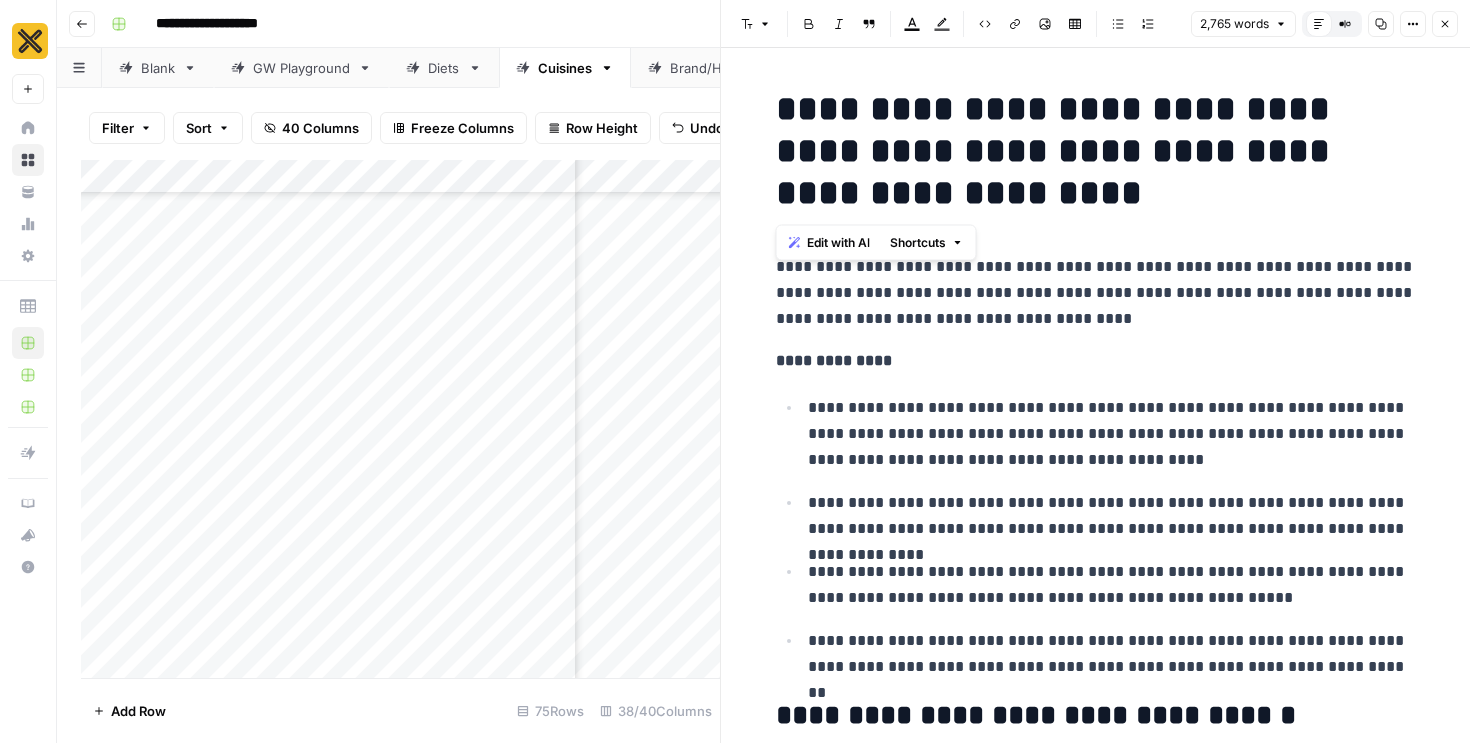 copy on "**********" 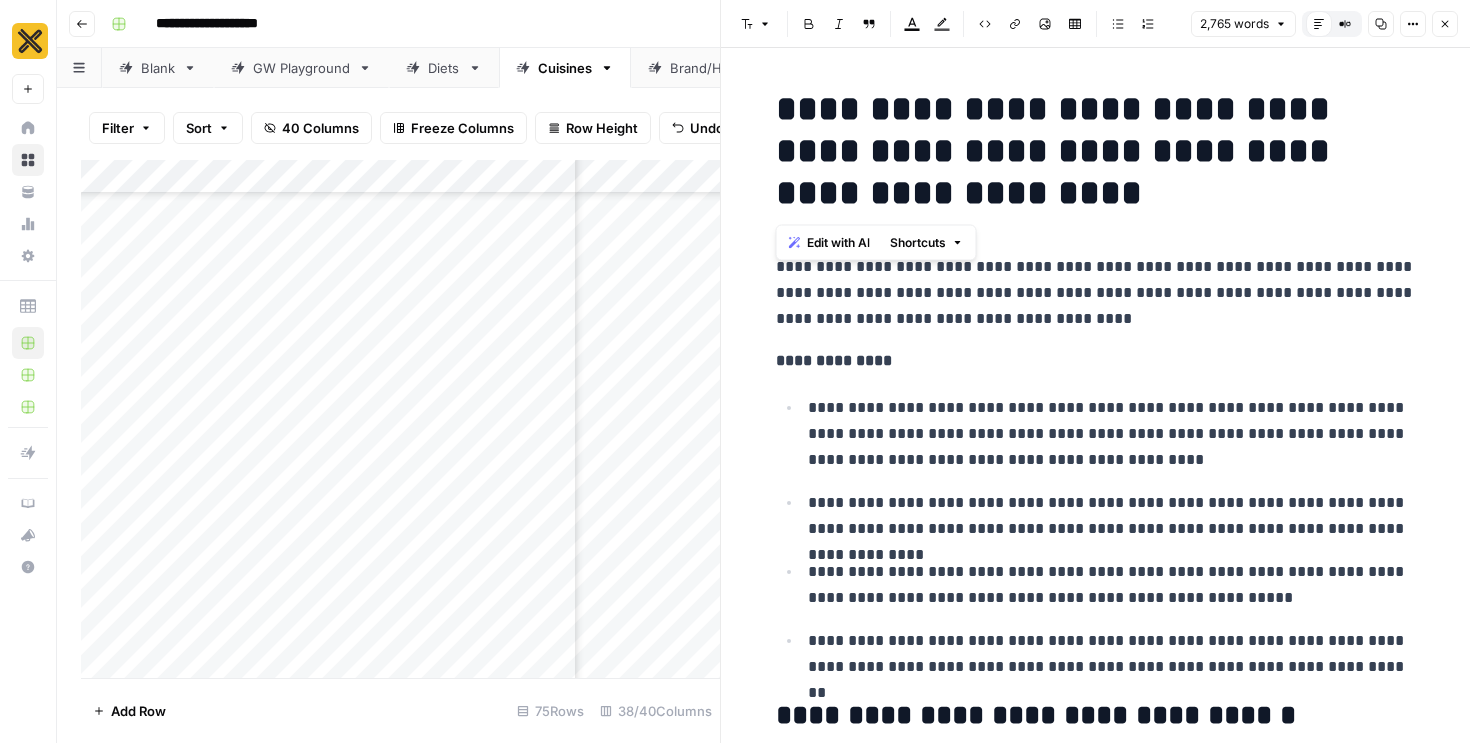 click on "Copy" at bounding box center [1381, 24] 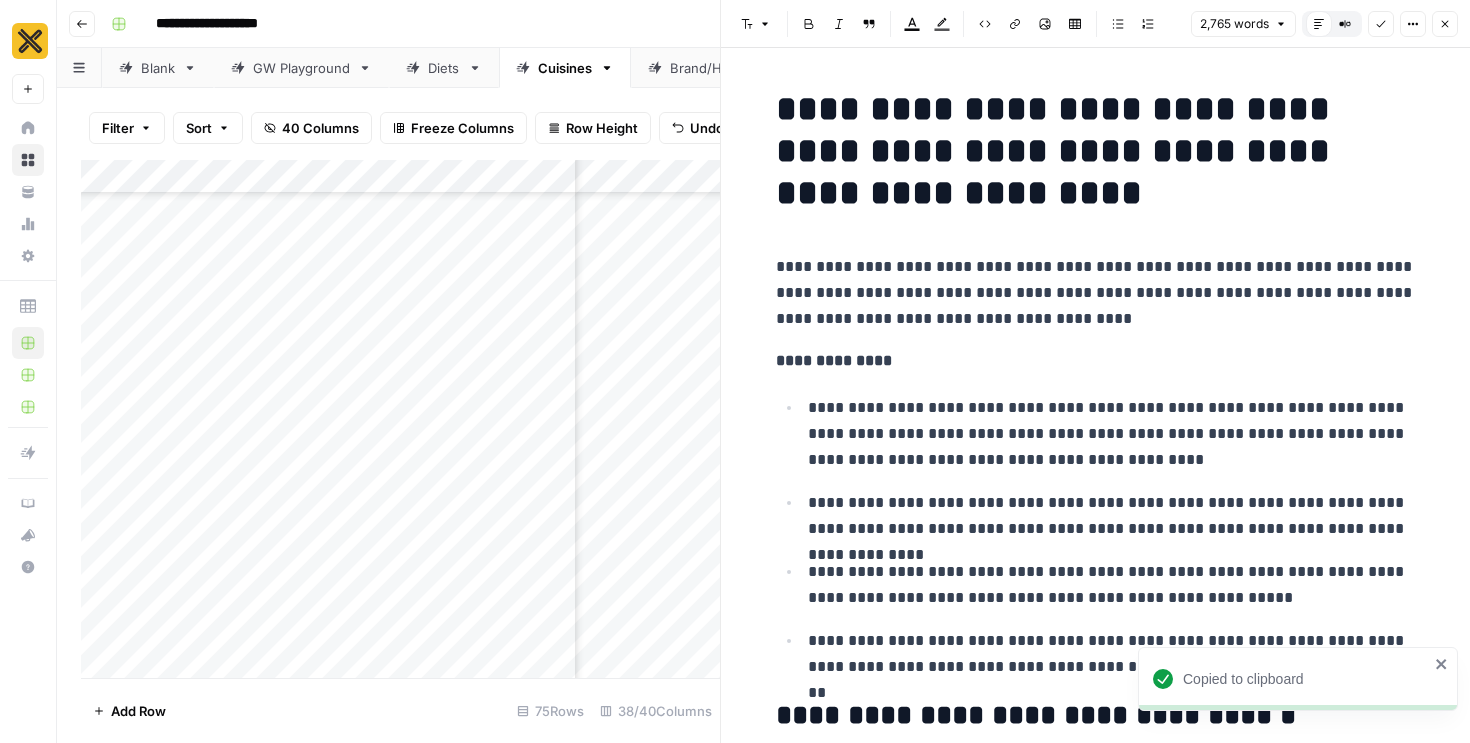 click on "**********" at bounding box center [1096, 293] 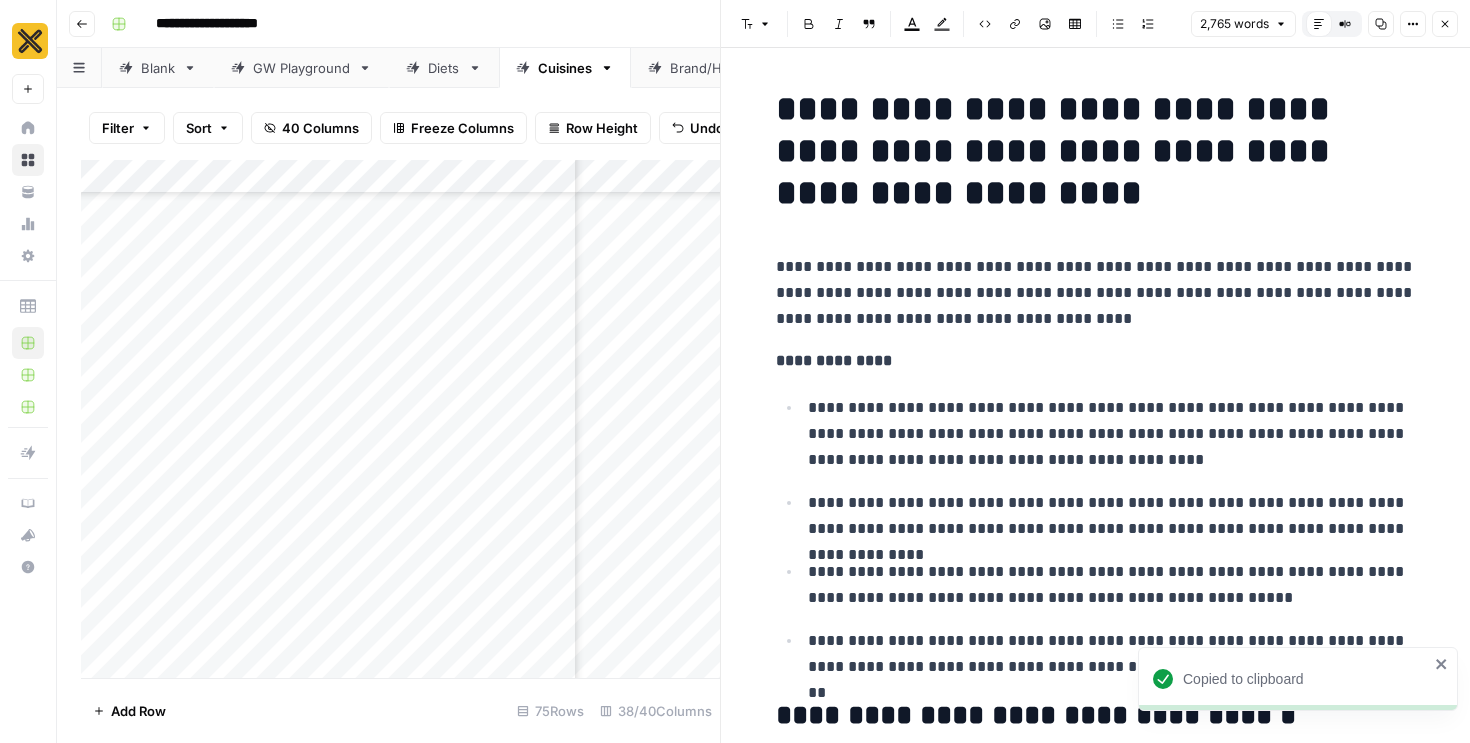 click on "Copy" at bounding box center [1381, 24] 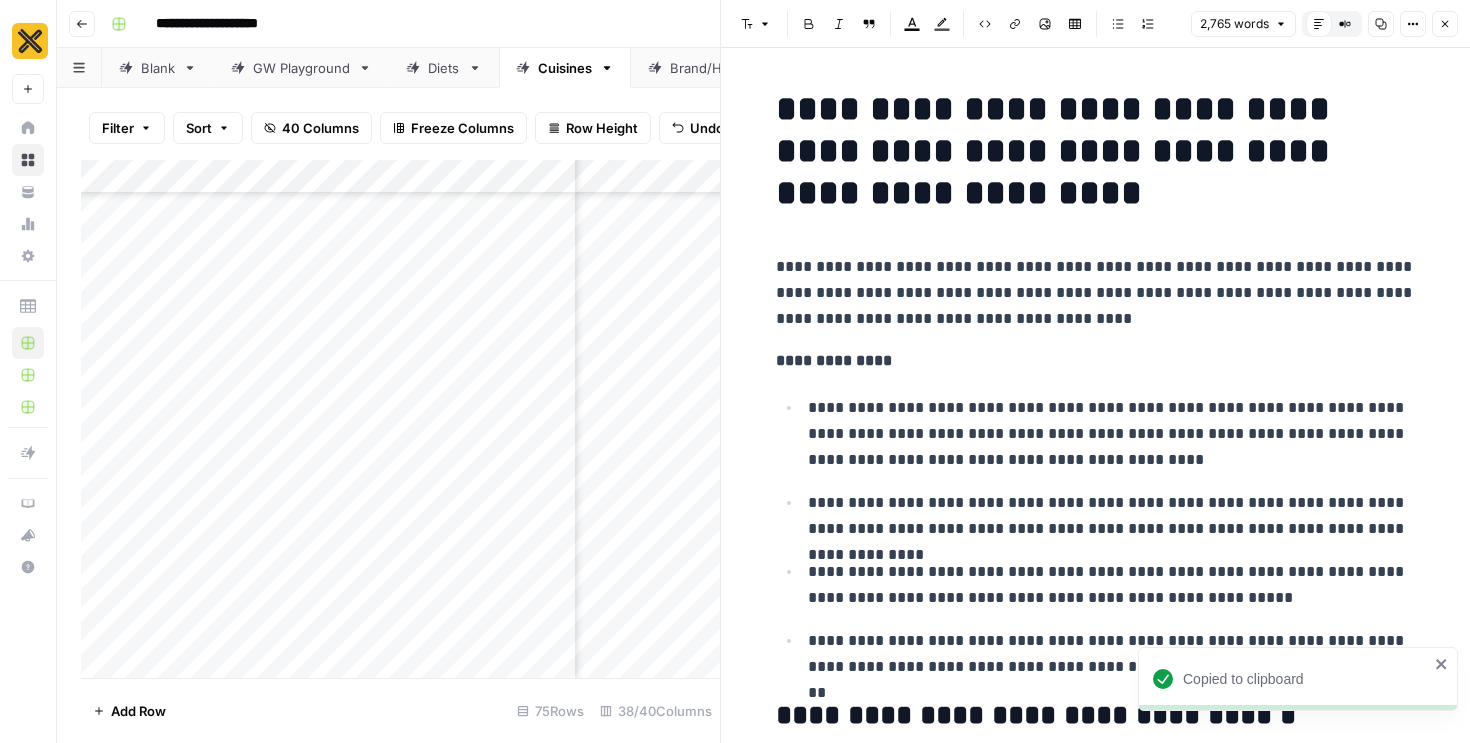 click on "Close" at bounding box center [1445, 24] 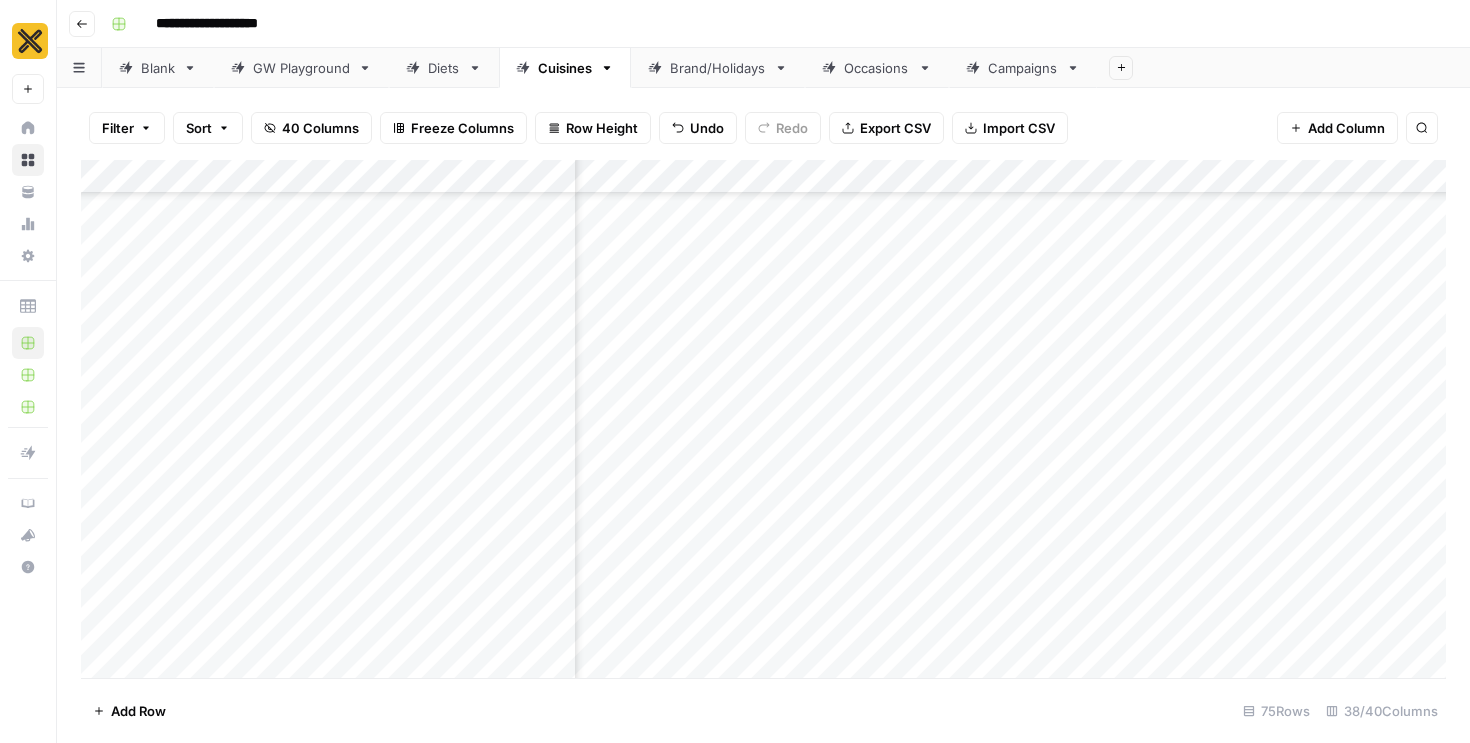 scroll, scrollTop: 2440, scrollLeft: 5178, axis: both 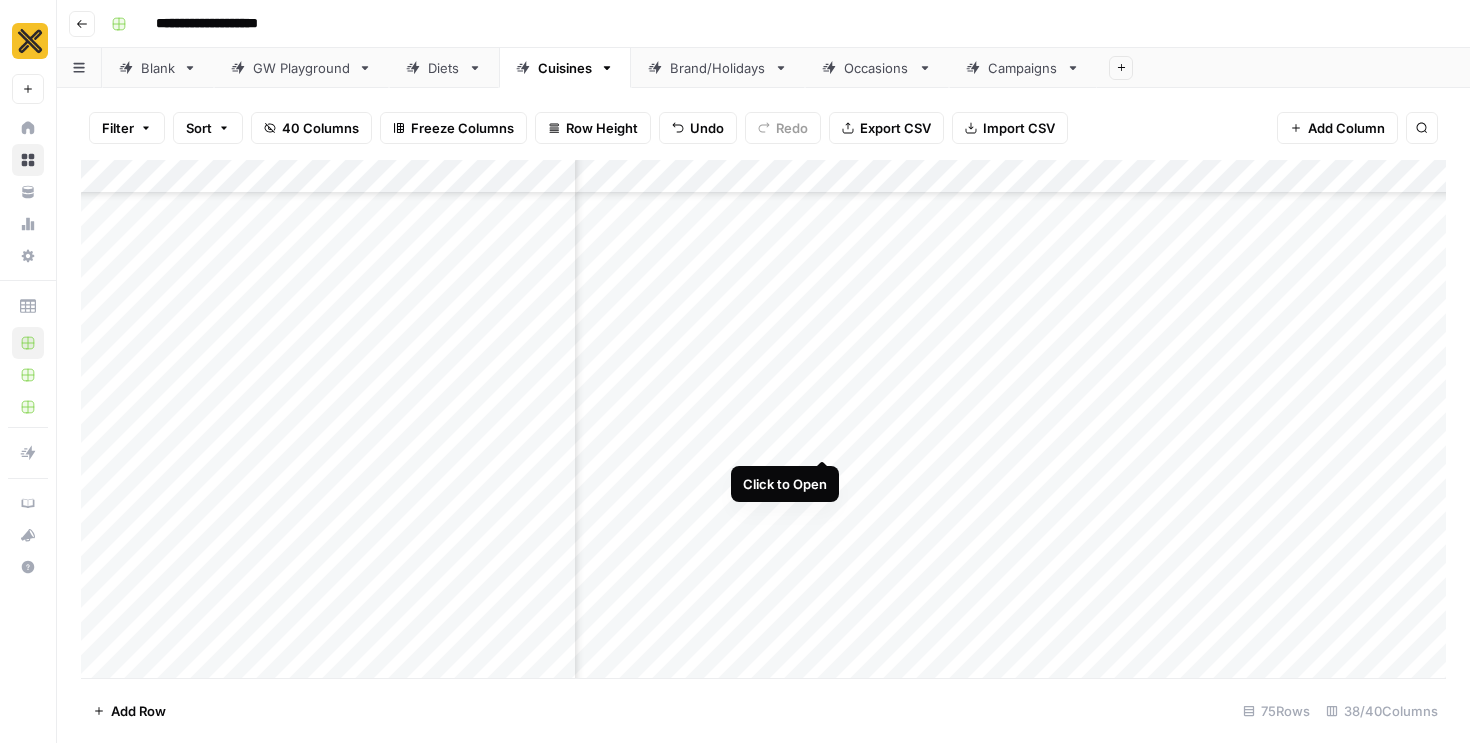 click on "Add Column" at bounding box center (763, 419) 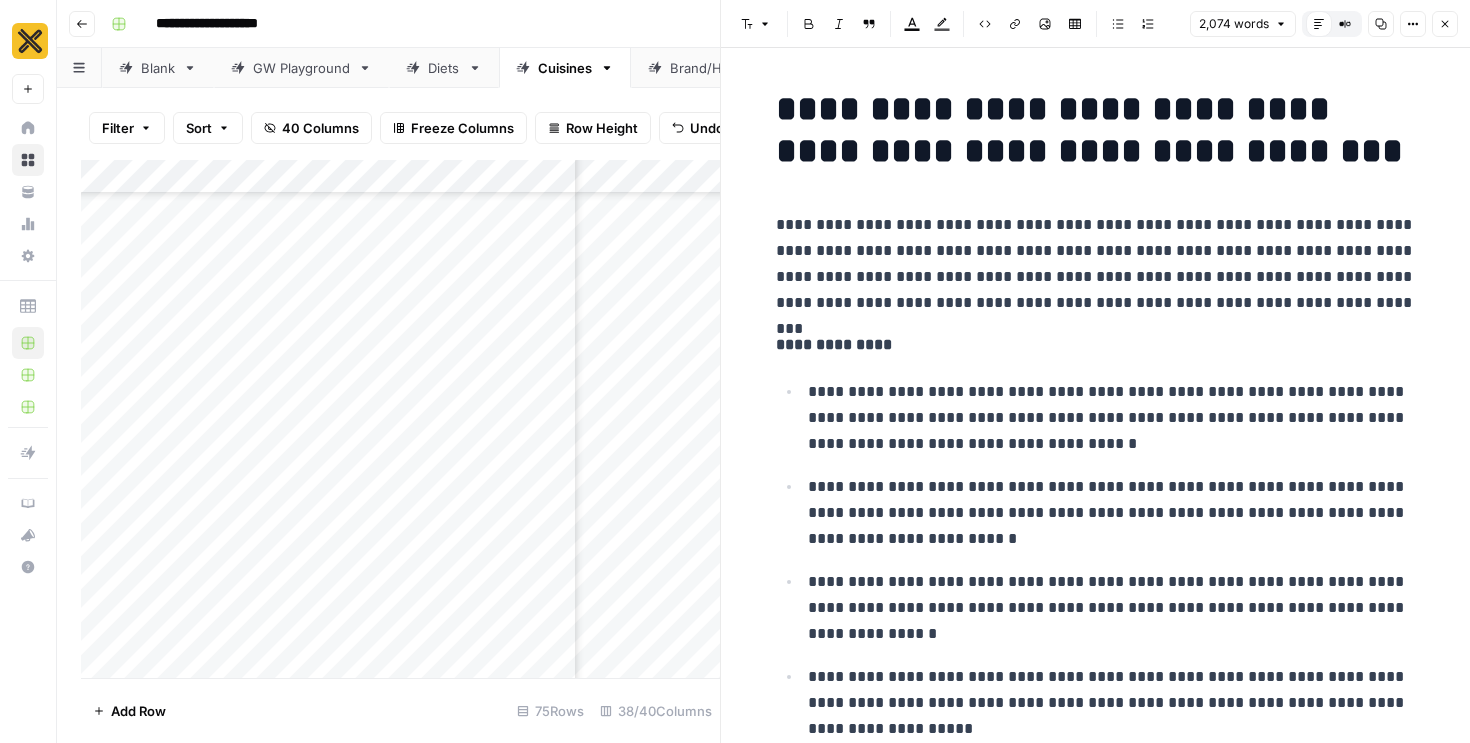click on "Copy" at bounding box center (1381, 24) 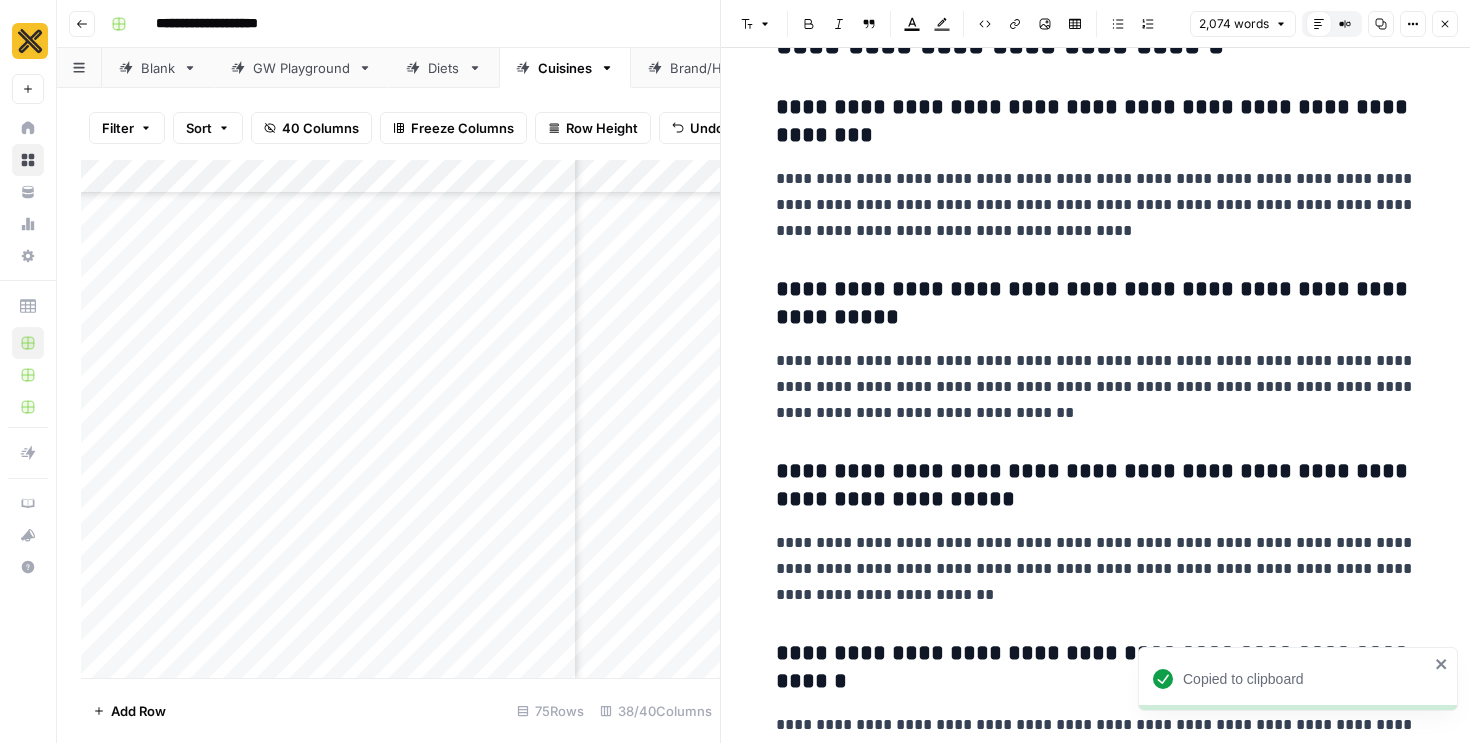 scroll, scrollTop: 11606, scrollLeft: 0, axis: vertical 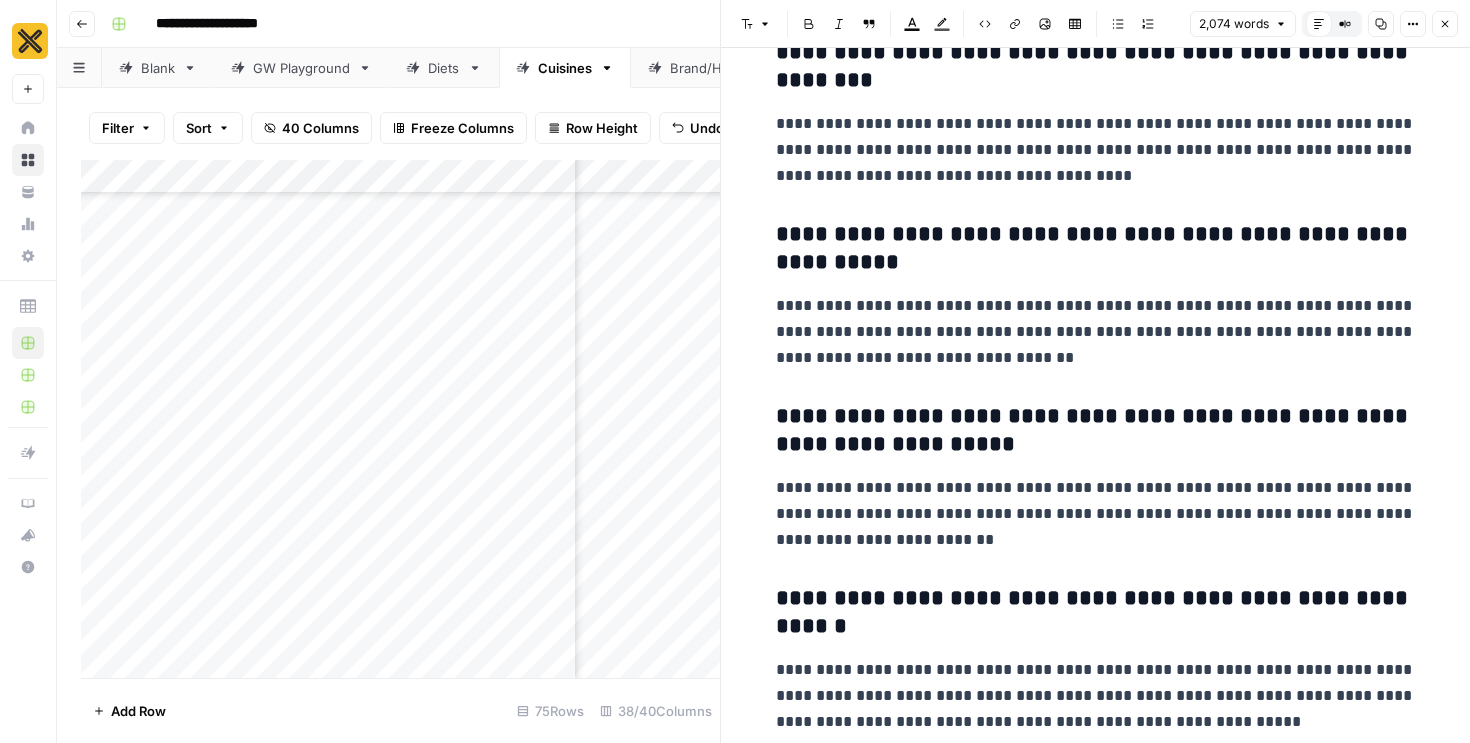 click on "Close" at bounding box center (1445, 24) 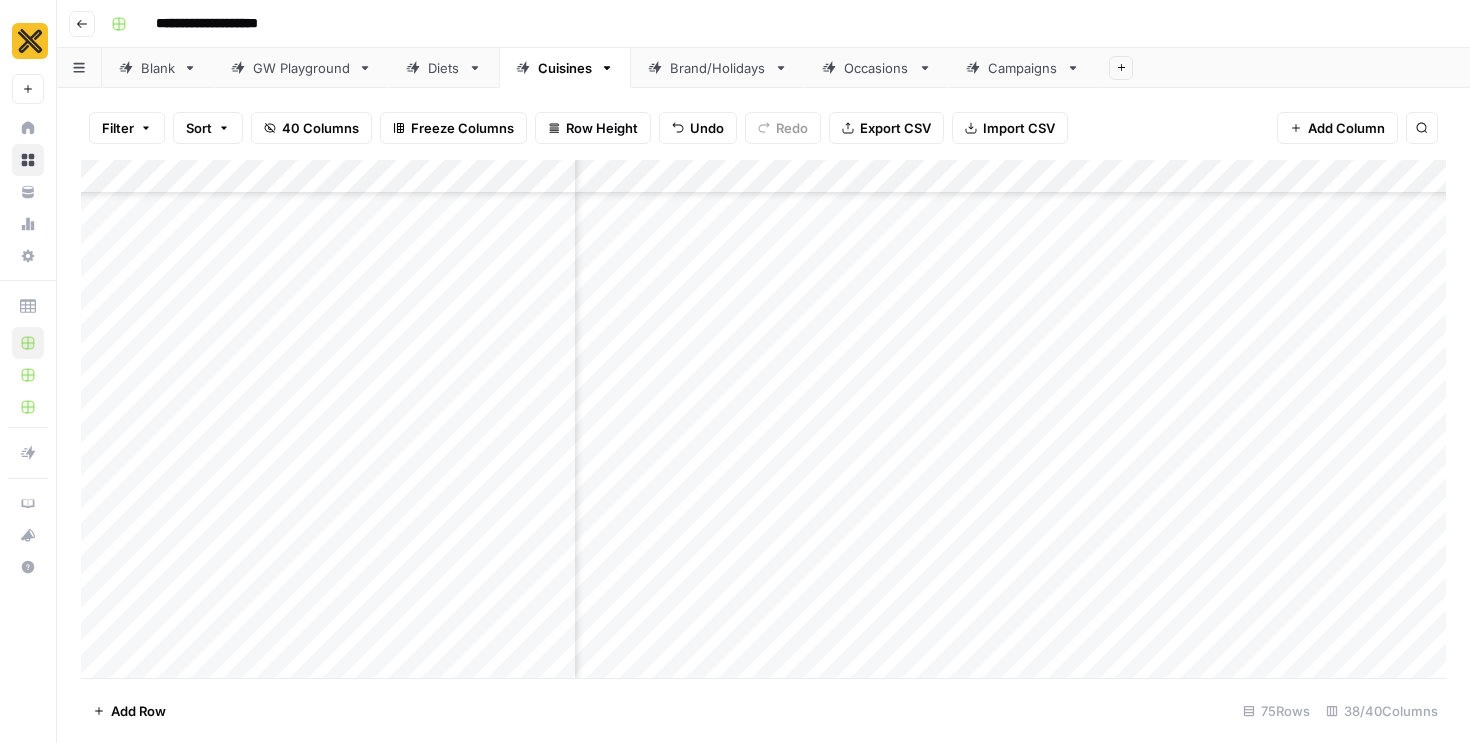 scroll, scrollTop: 3448, scrollLeft: 5178, axis: both 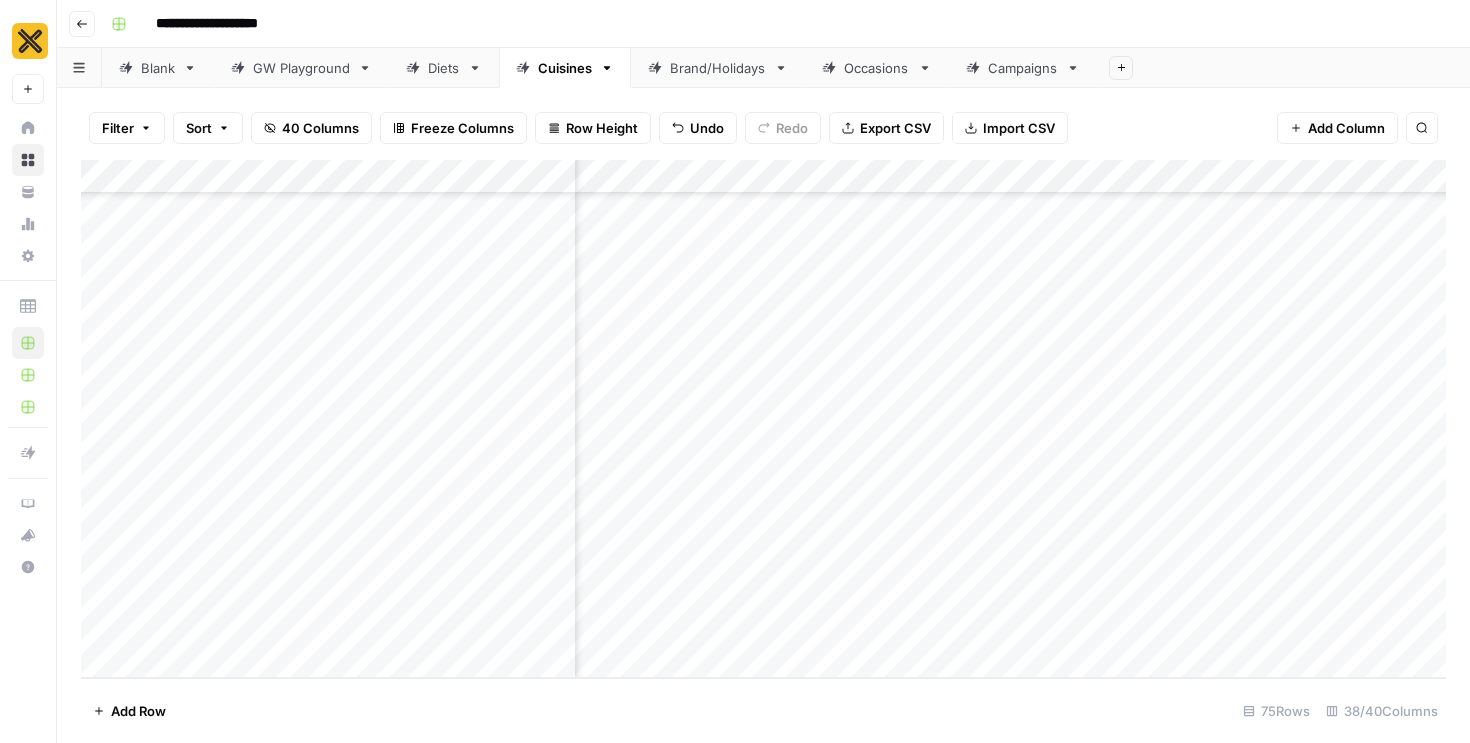 click on "Add Column" at bounding box center [763, 419] 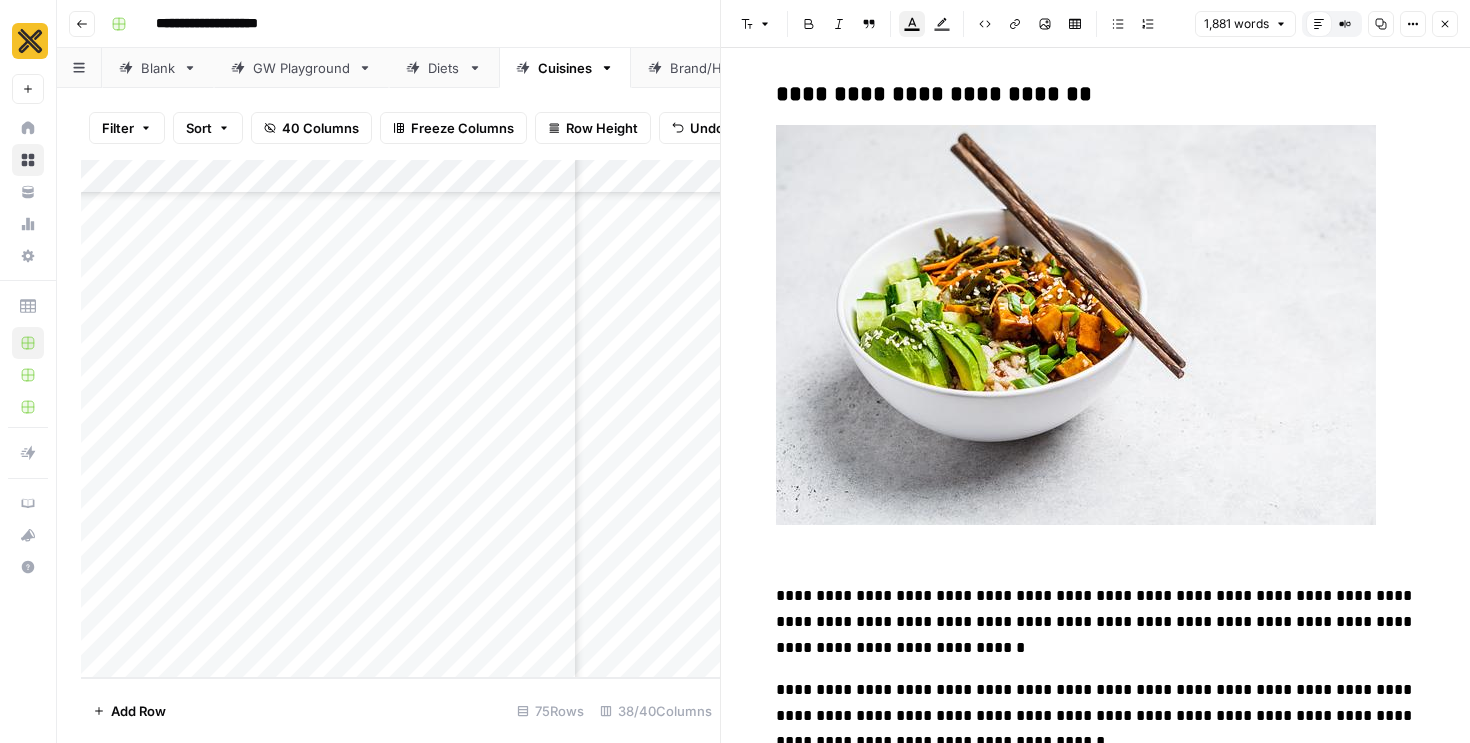 scroll, scrollTop: 7795, scrollLeft: 0, axis: vertical 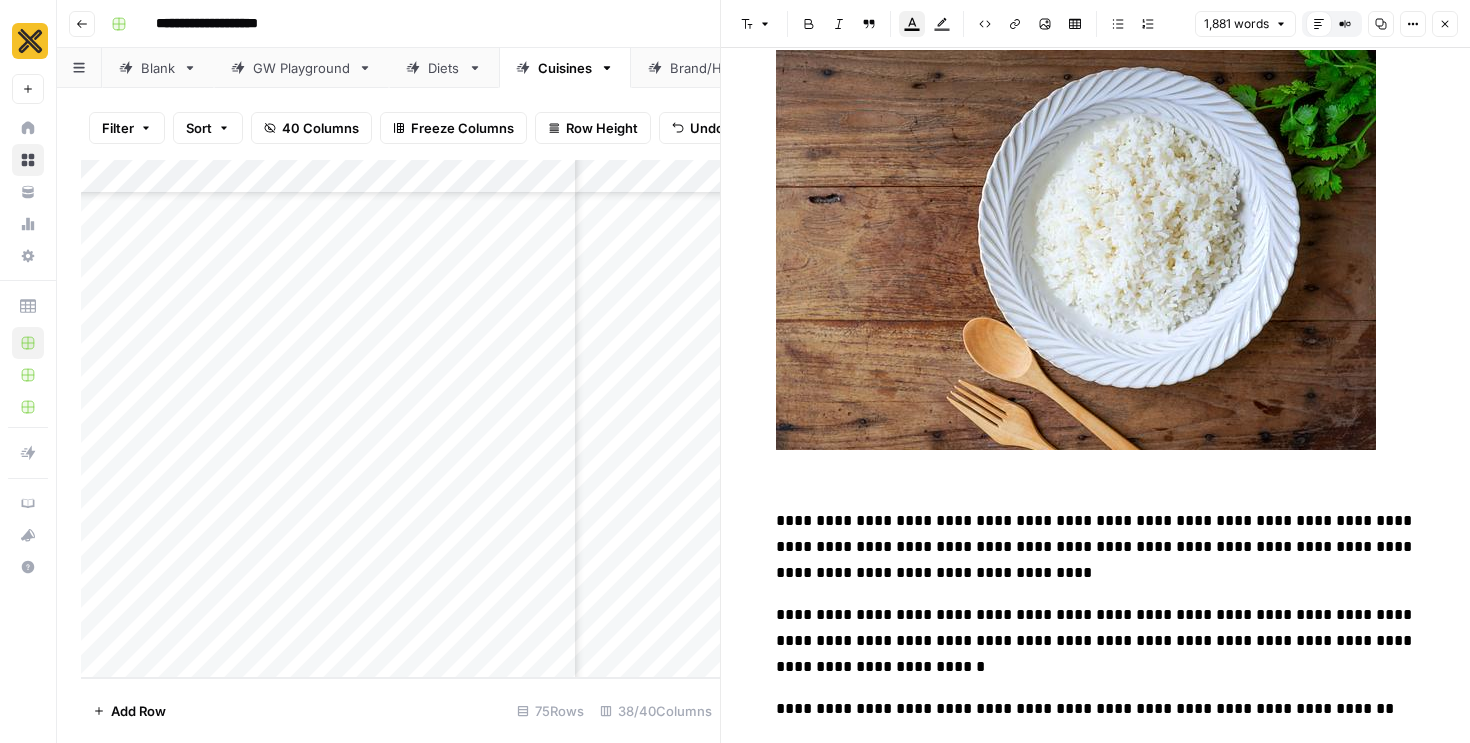click on "**********" at bounding box center [1096, -2899] 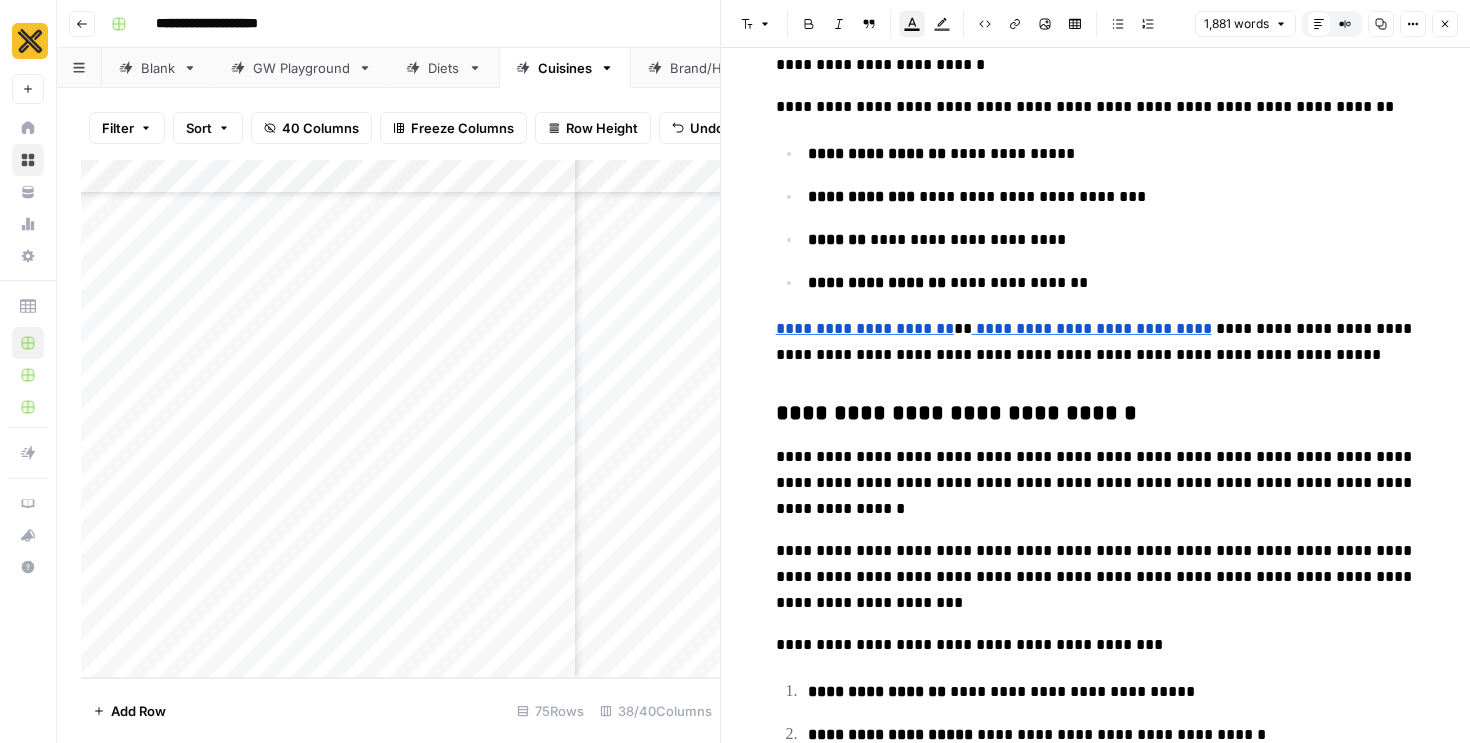 scroll, scrollTop: 9375, scrollLeft: 0, axis: vertical 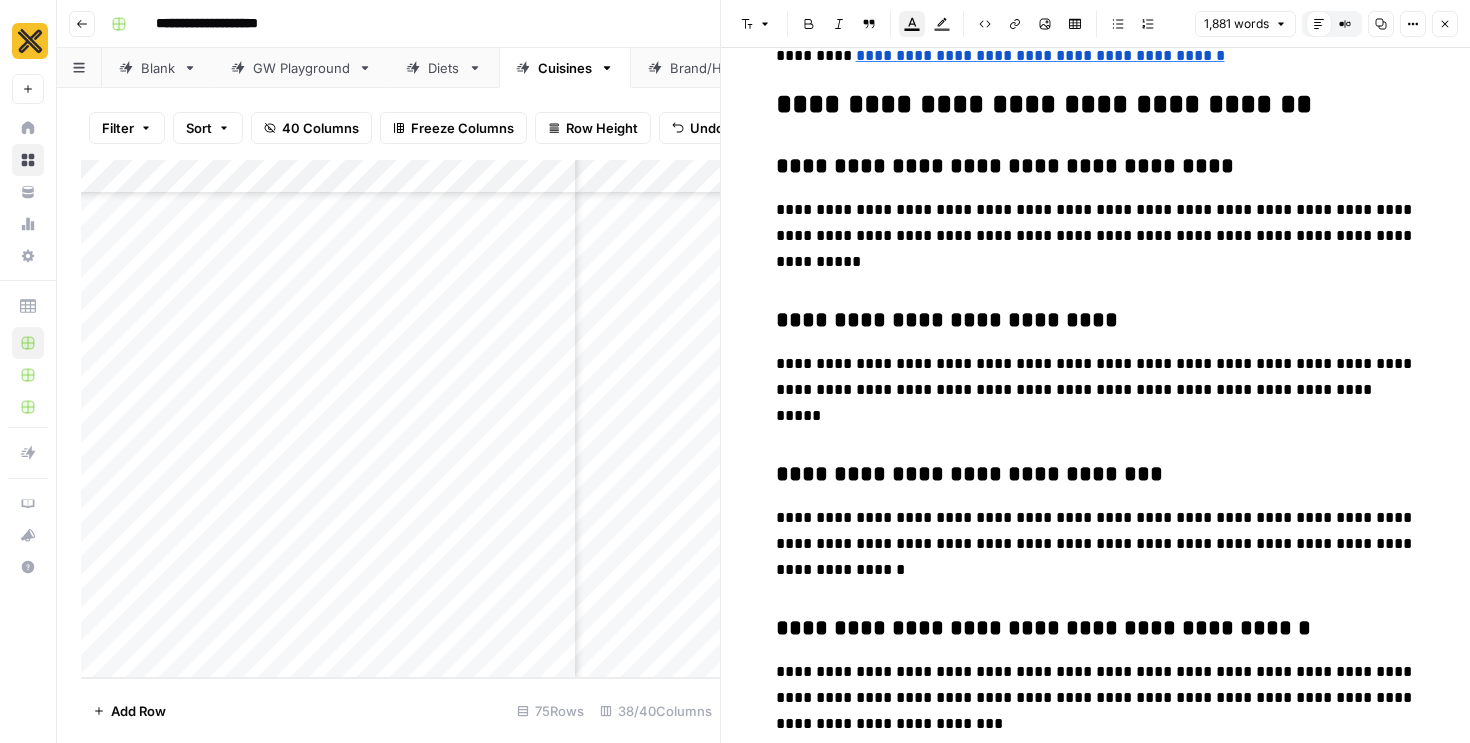 click on "Close" at bounding box center [1445, 24] 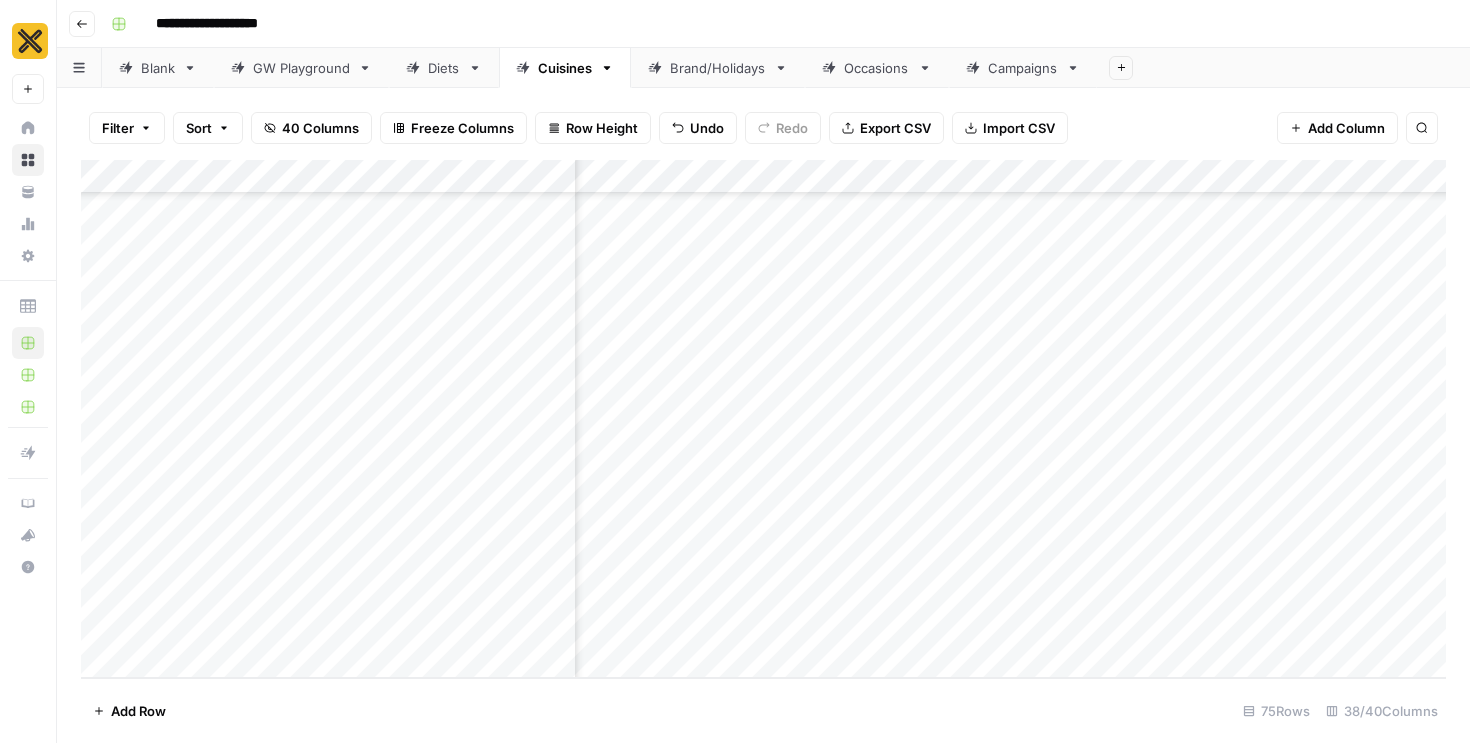 scroll, scrollTop: 3448, scrollLeft: 3607, axis: both 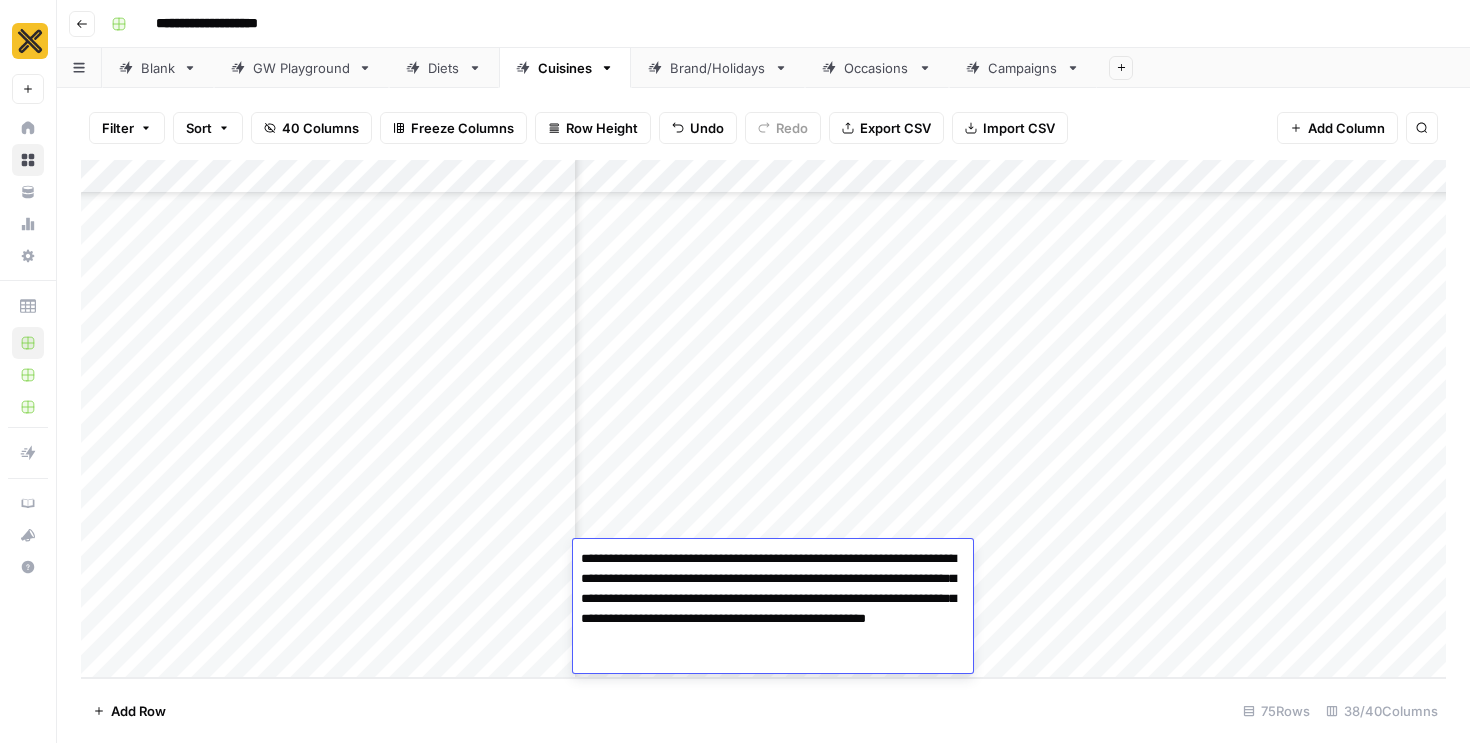 click on "**********" at bounding box center (773, 609) 